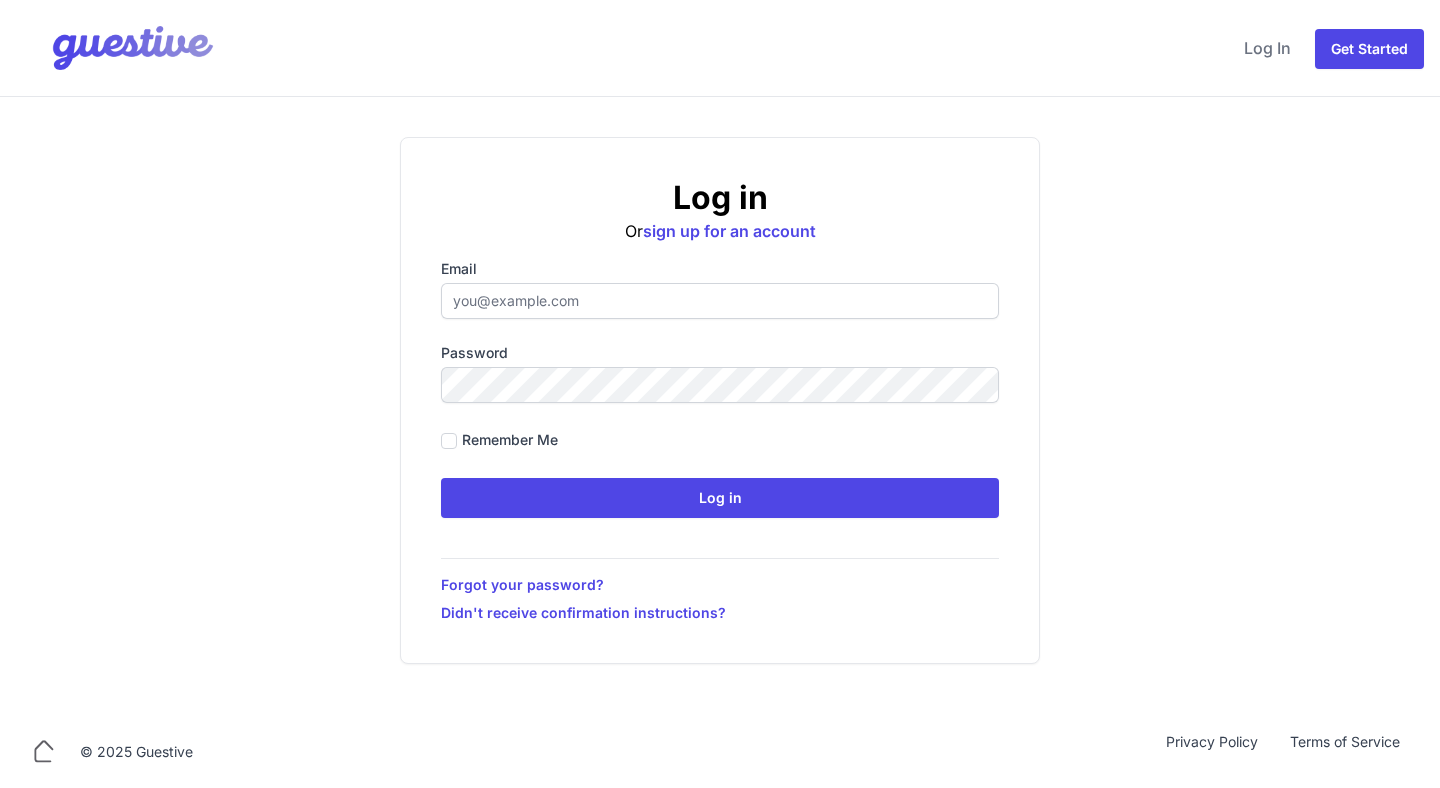 scroll, scrollTop: 0, scrollLeft: 0, axis: both 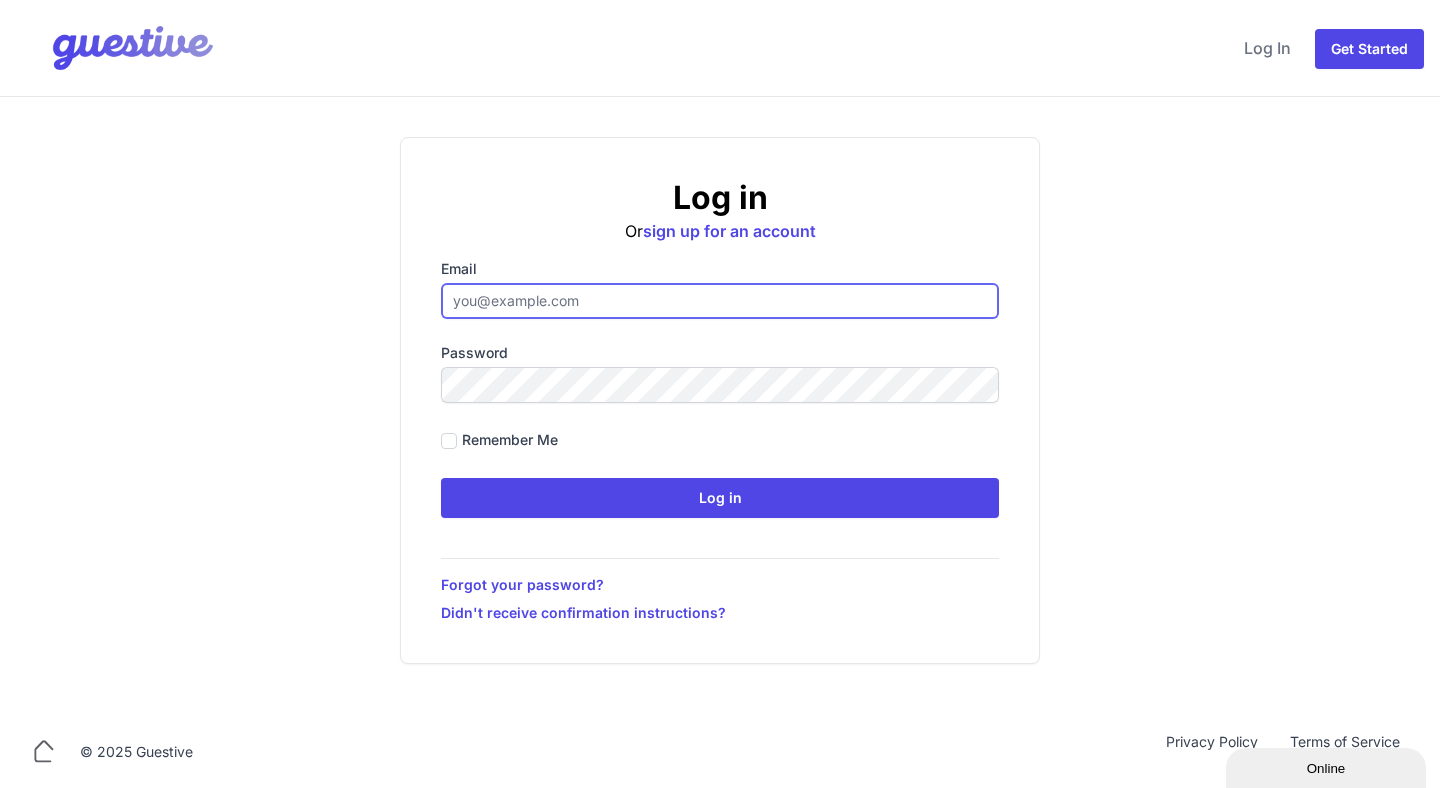 type on "hello@[DOMAIN]" 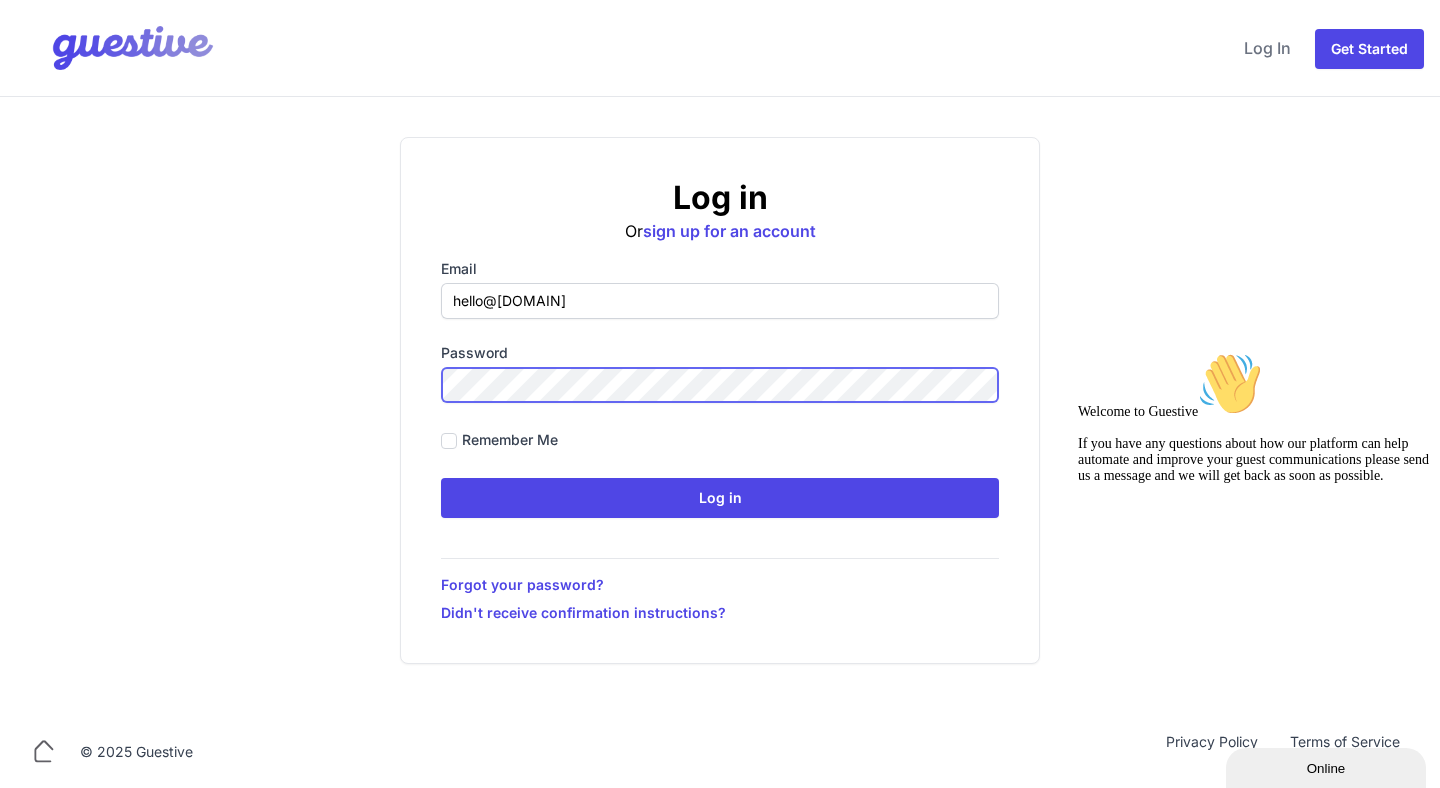click on "Log in
Or  sign up for an account
Email
hello@citysuperhost.com
Password
Remember me
Log in
Forgot your password?
Didn't receive confirmation instructions?" at bounding box center [720, 406] 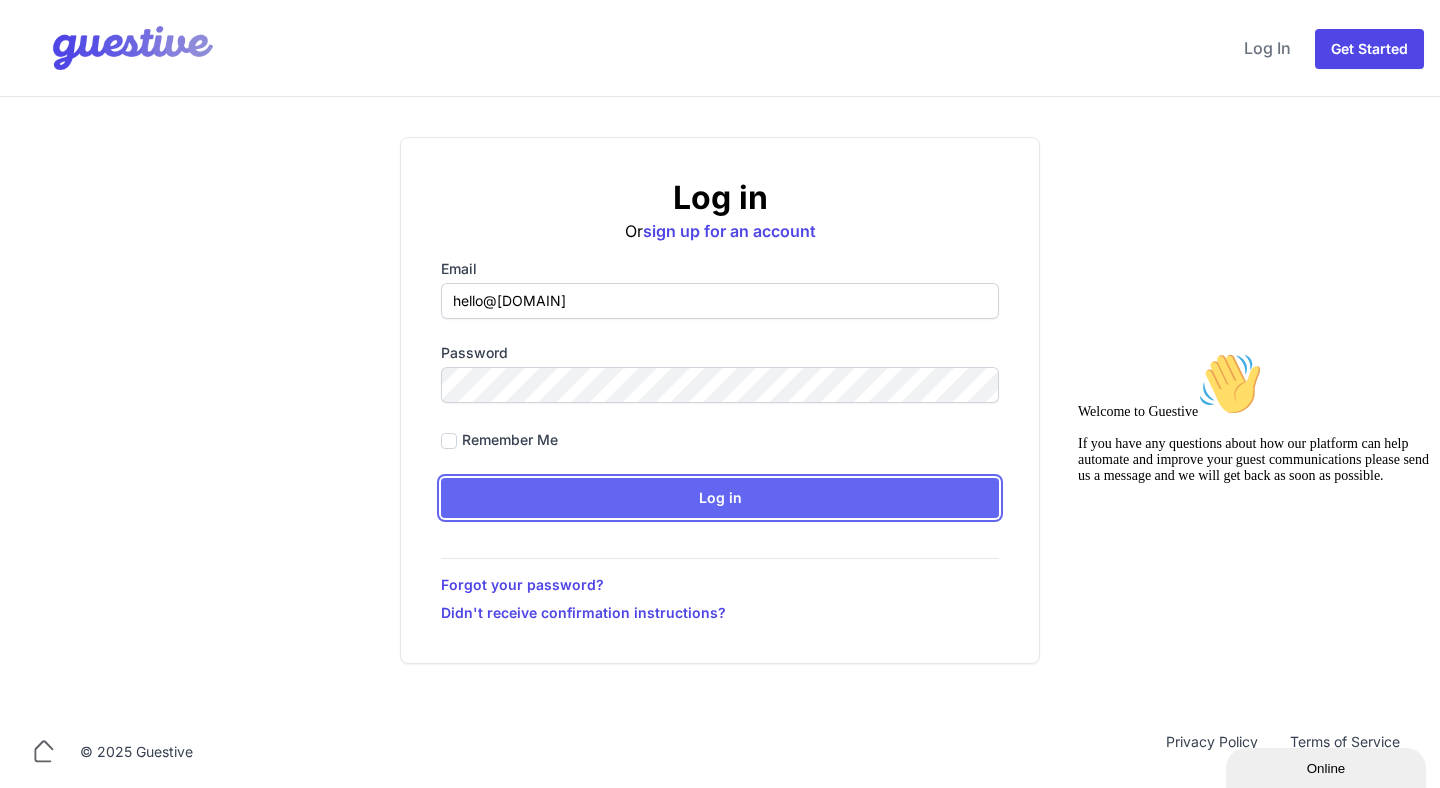 click on "Log in" at bounding box center [720, 498] 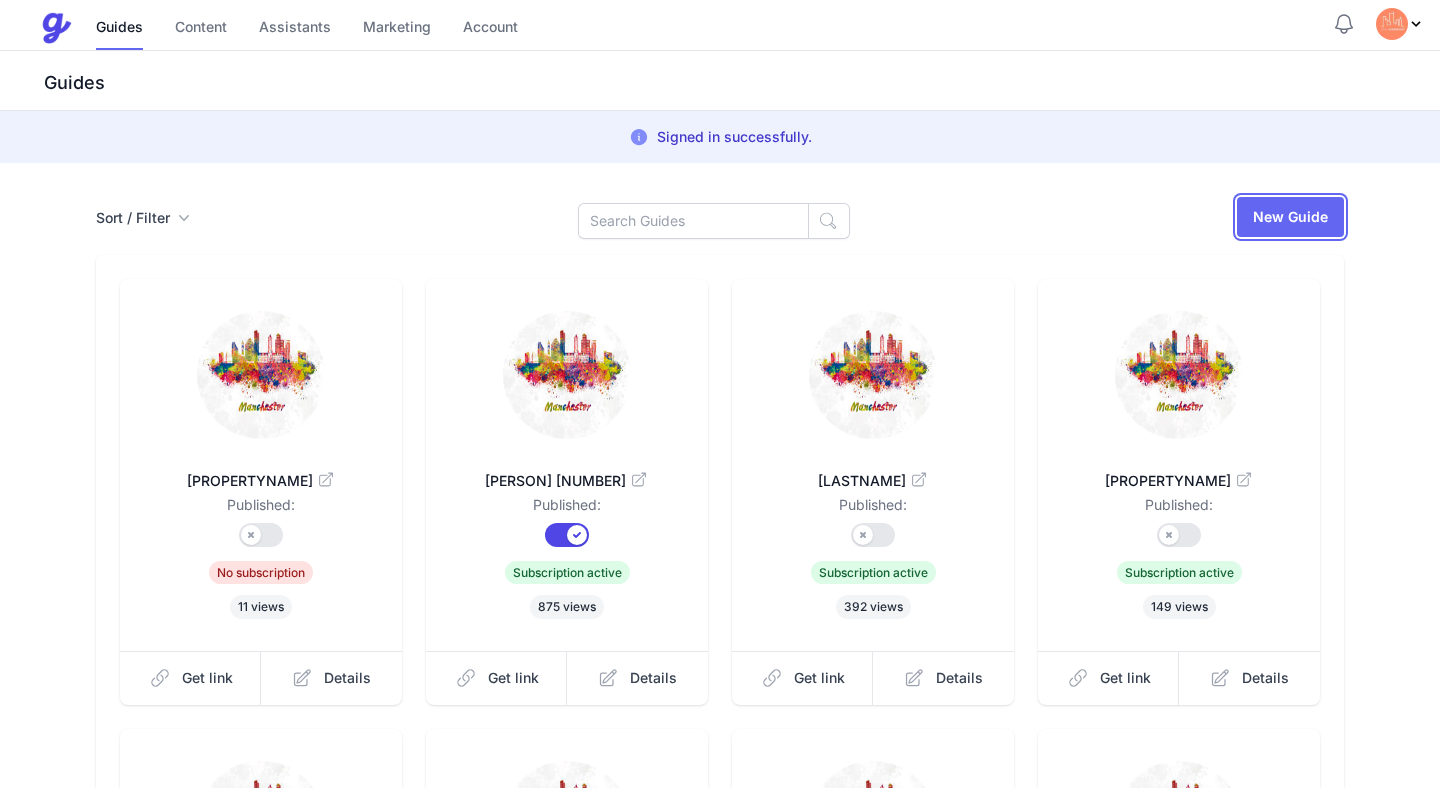 click on "New Guide" at bounding box center [1290, 217] 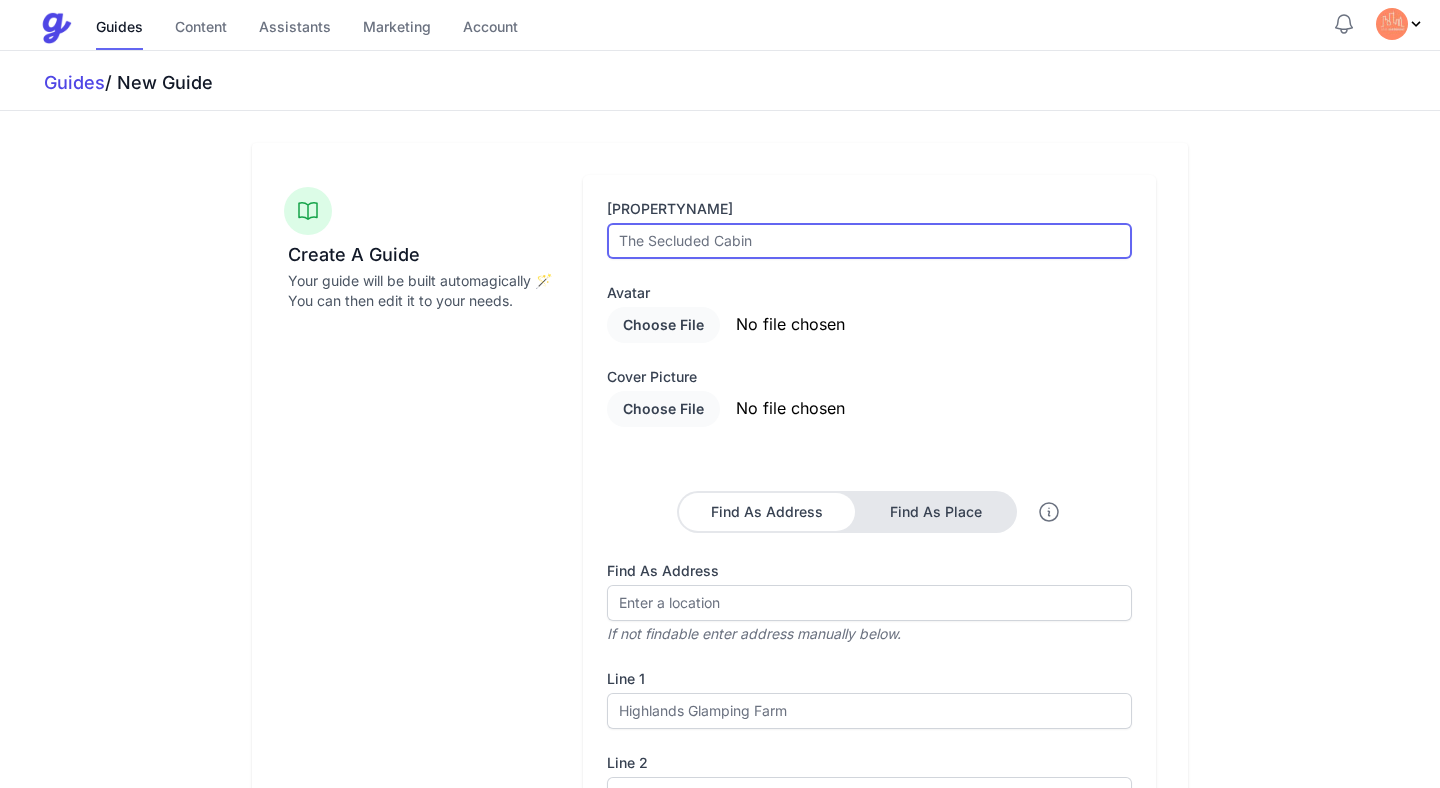 click at bounding box center (869, 241) 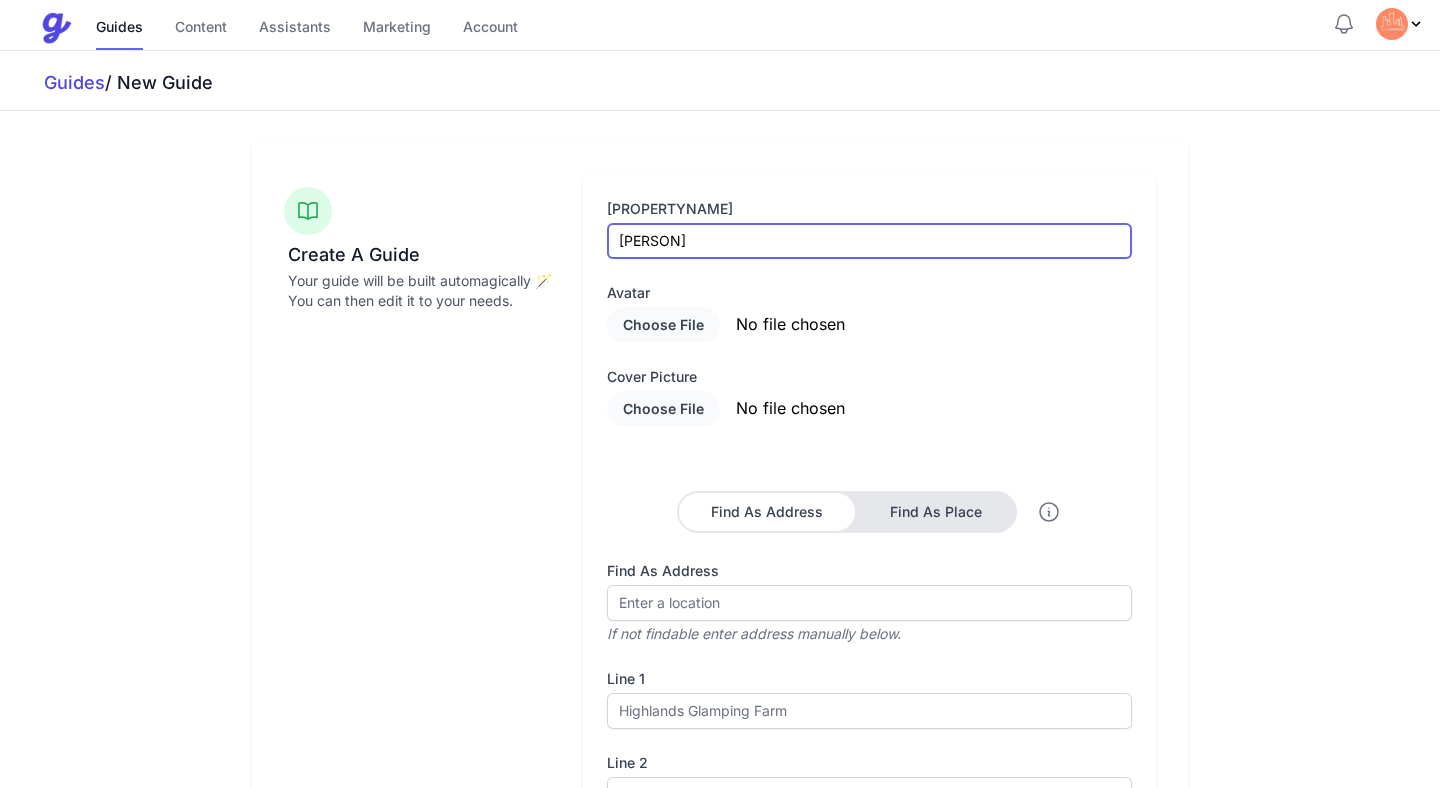 type on "[STREET]" 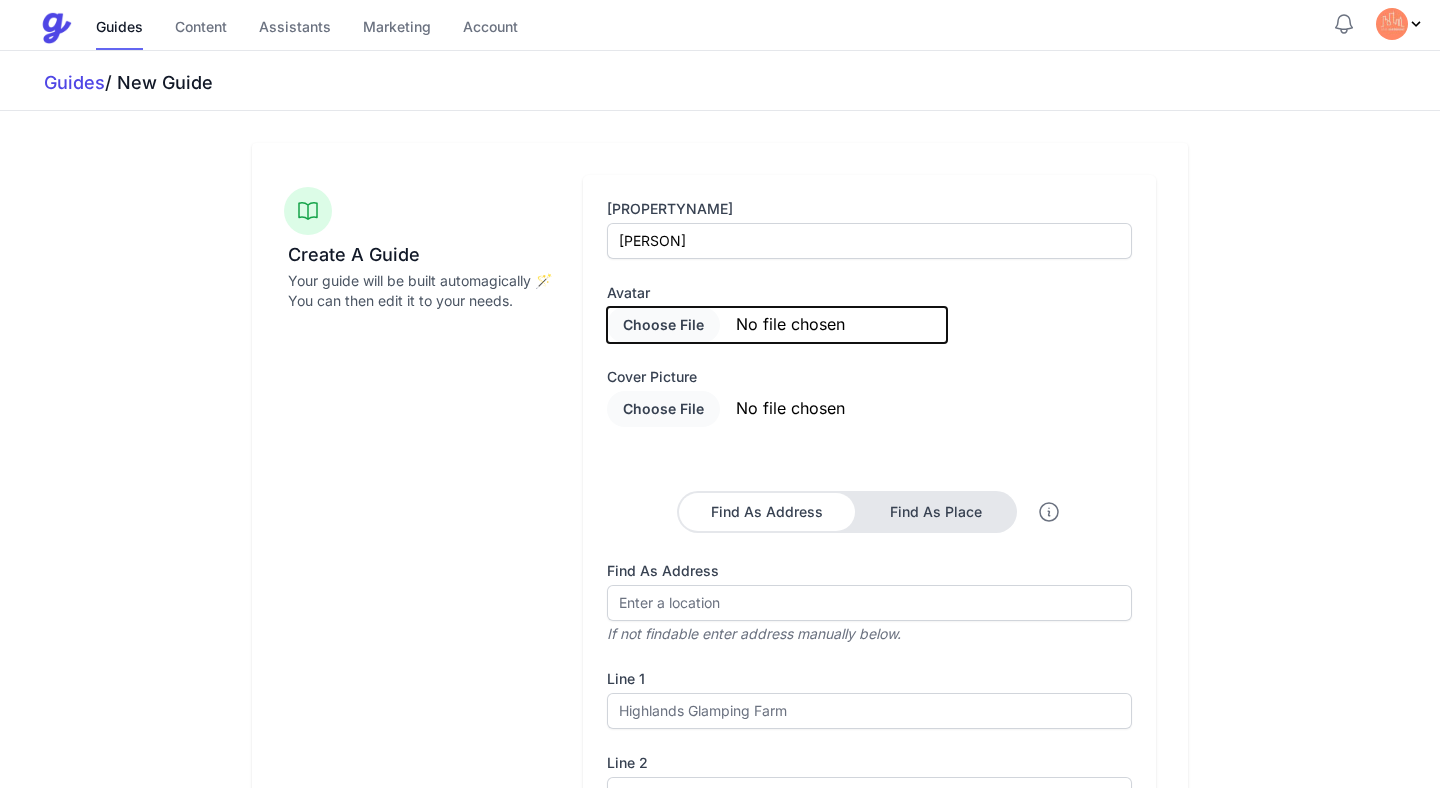 click at bounding box center (777, 325) 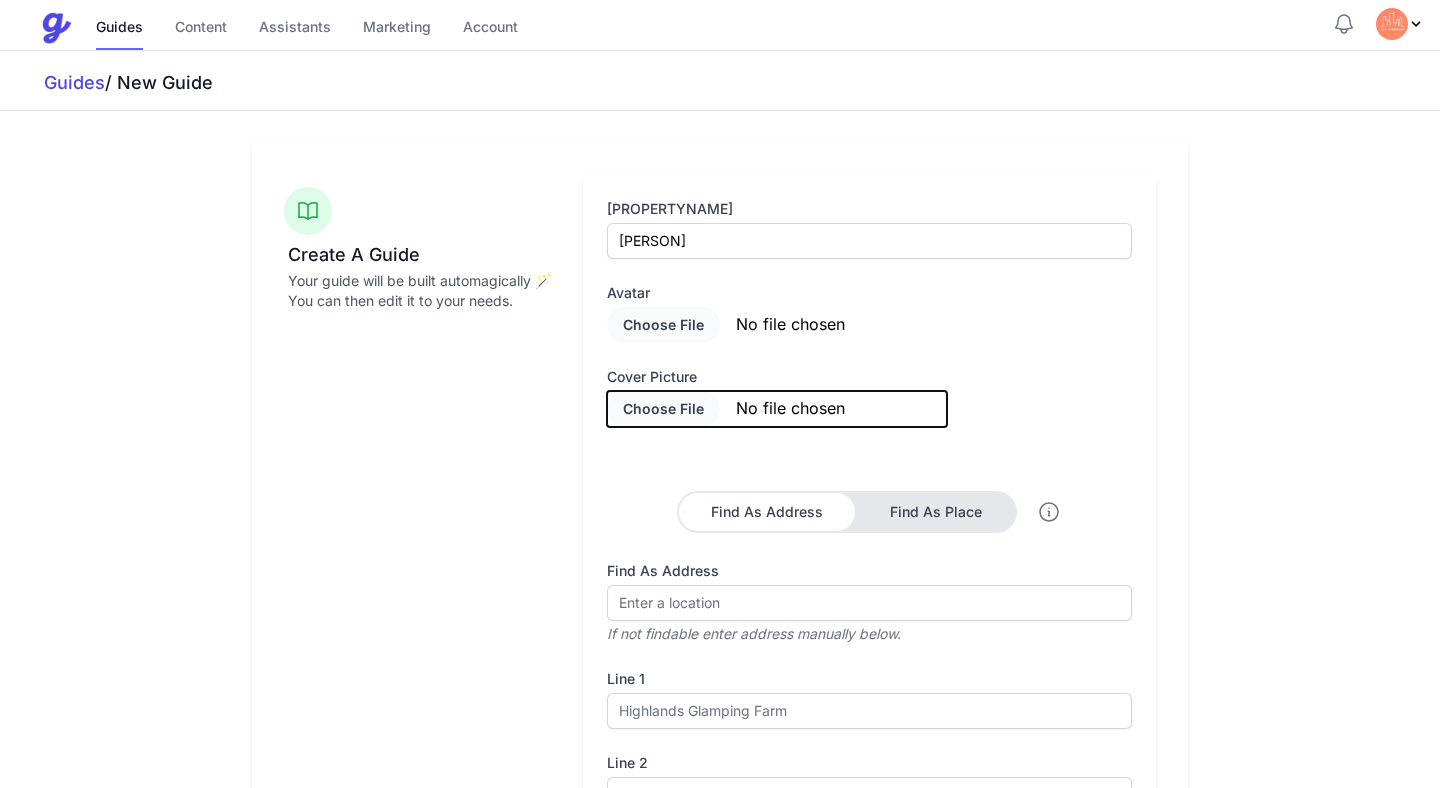 click at bounding box center (777, 409) 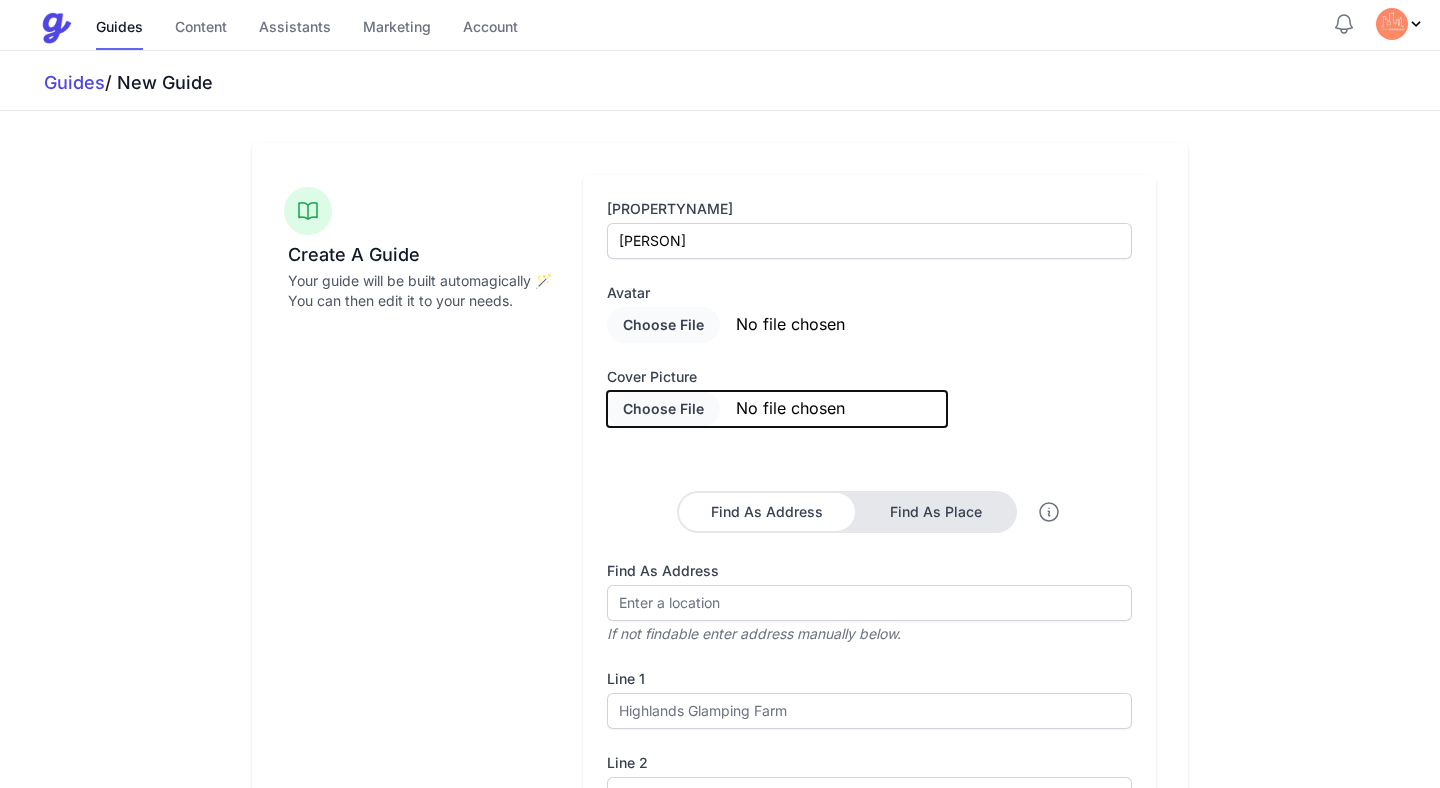 type on "C:\fakepath\1 skyline.jpg" 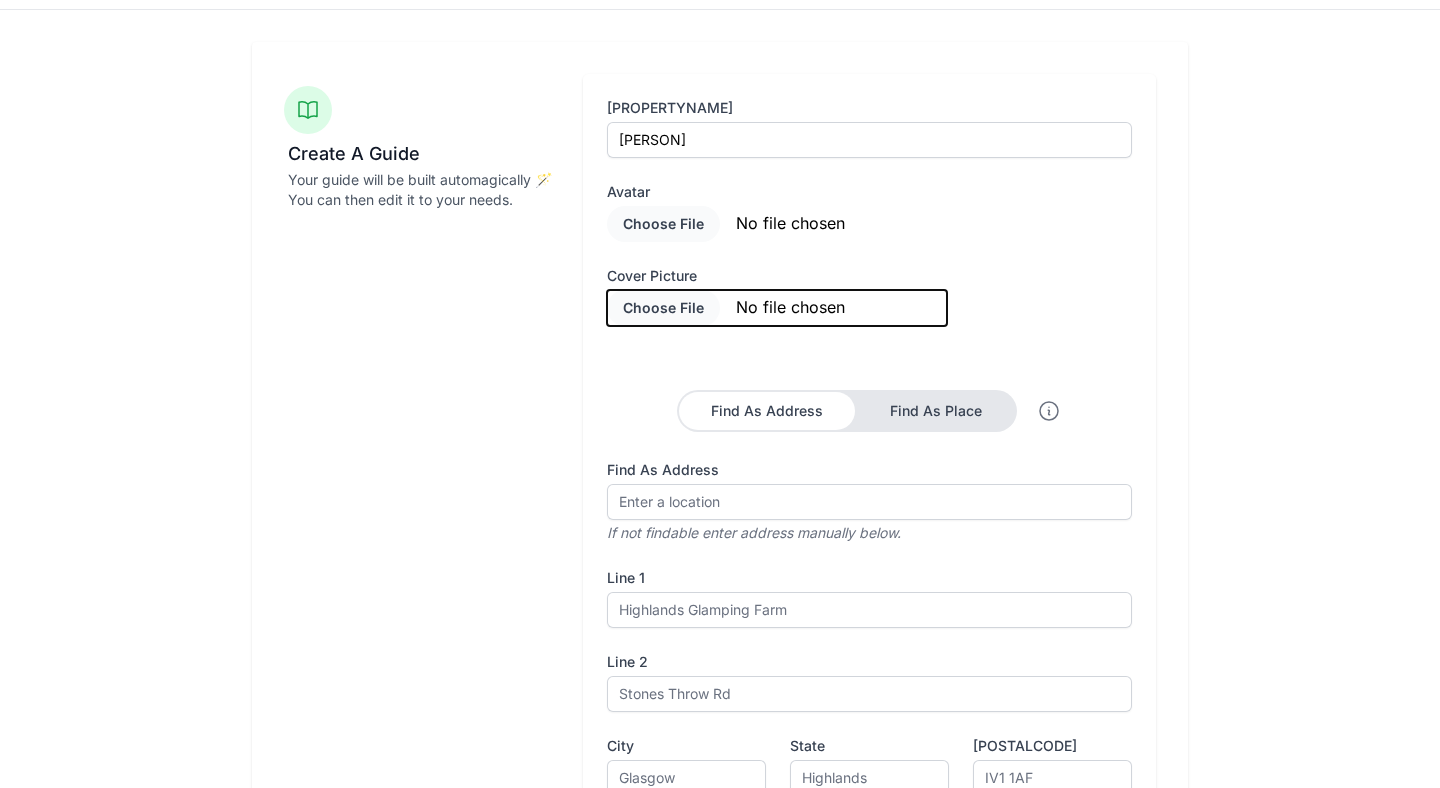 scroll, scrollTop: 104, scrollLeft: 0, axis: vertical 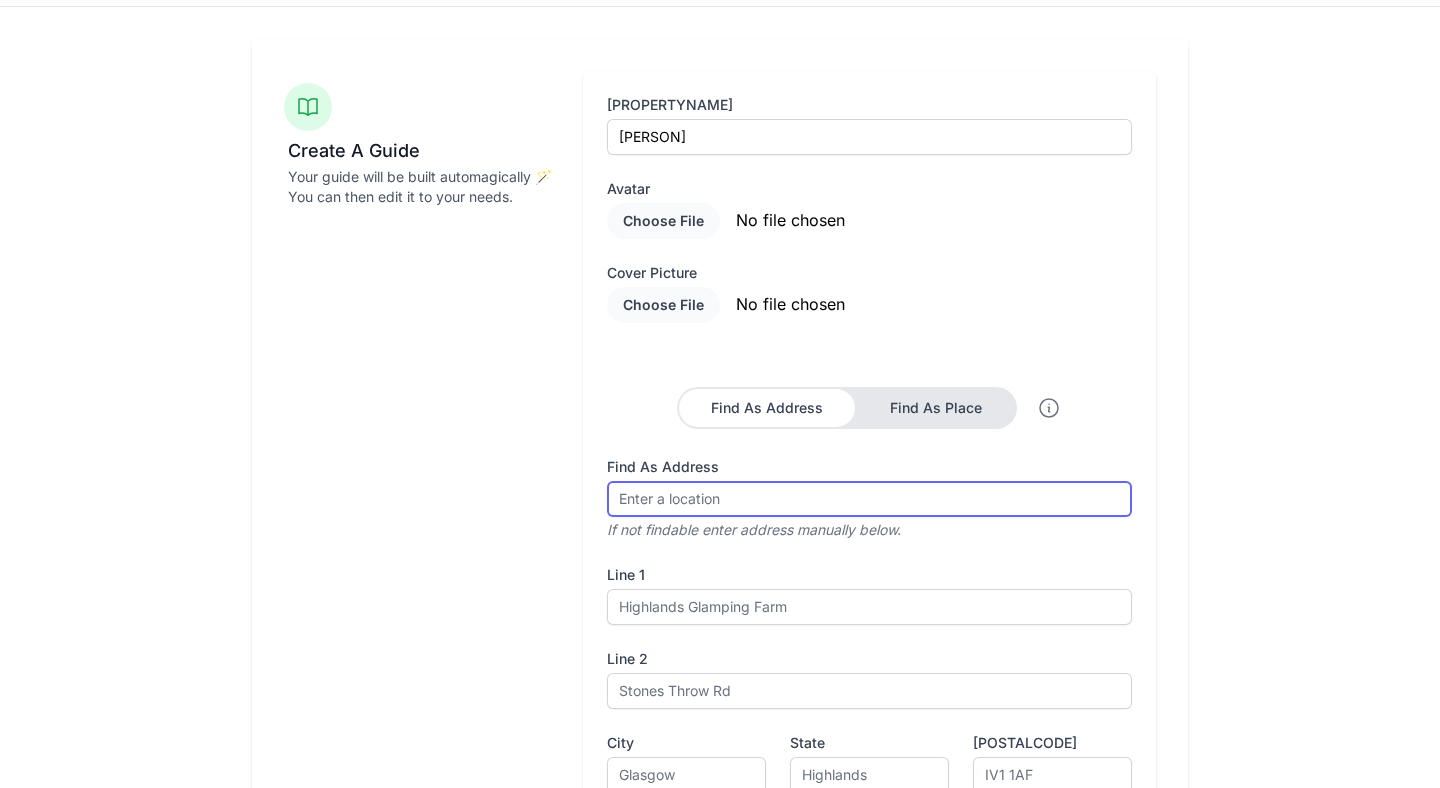 click on "Find As Address" at bounding box center [869, 499] 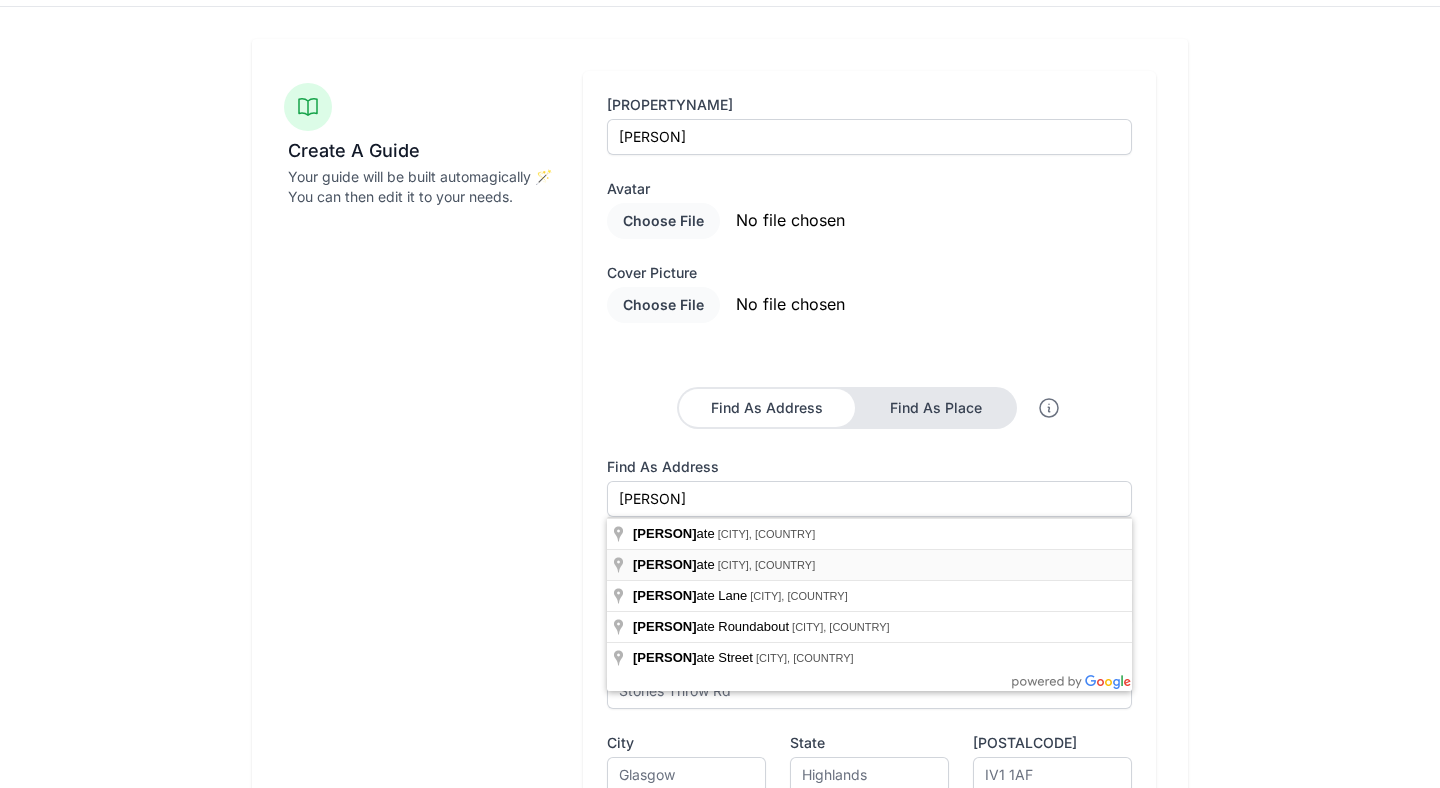 type on "Greengate, Salford, UK" 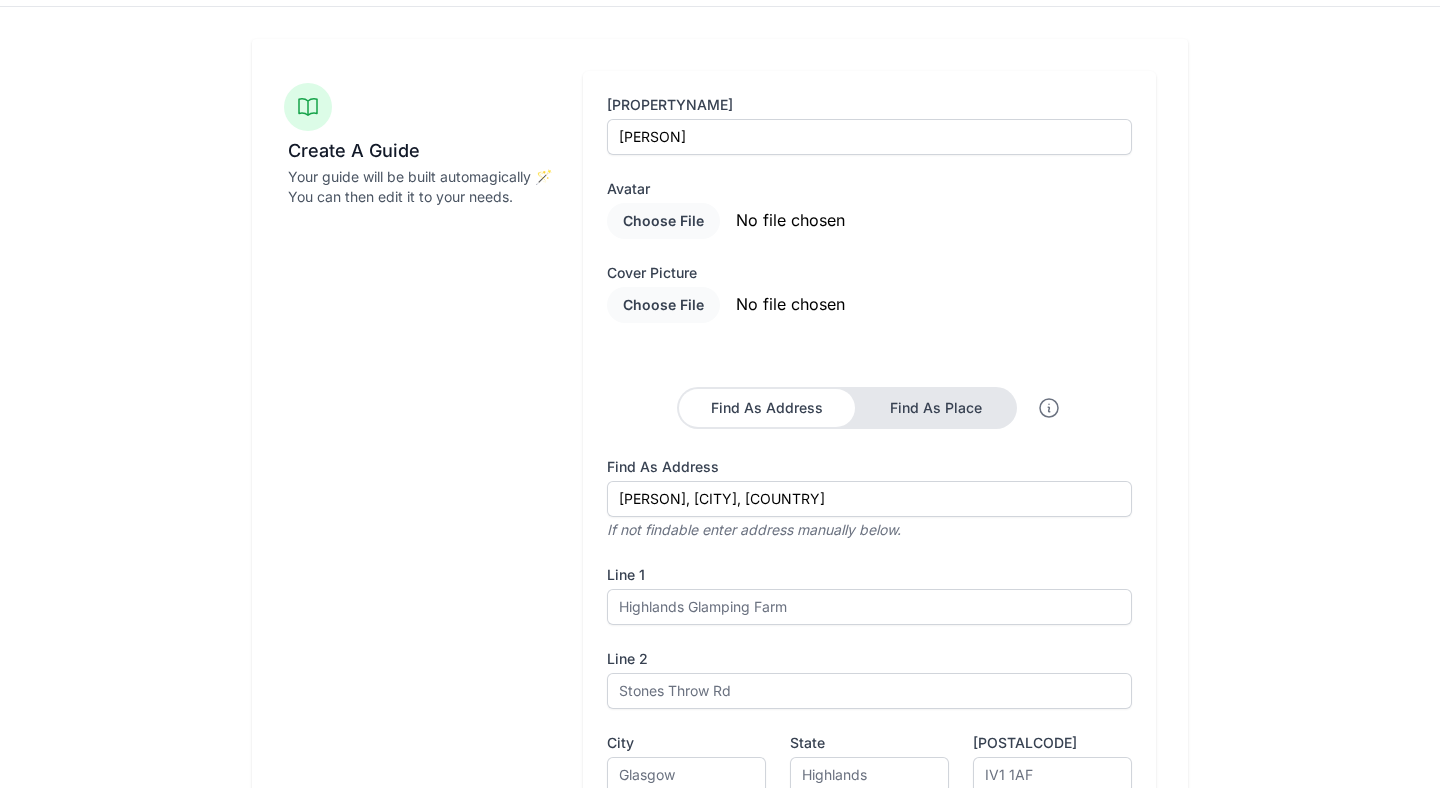 type on "Greengate" 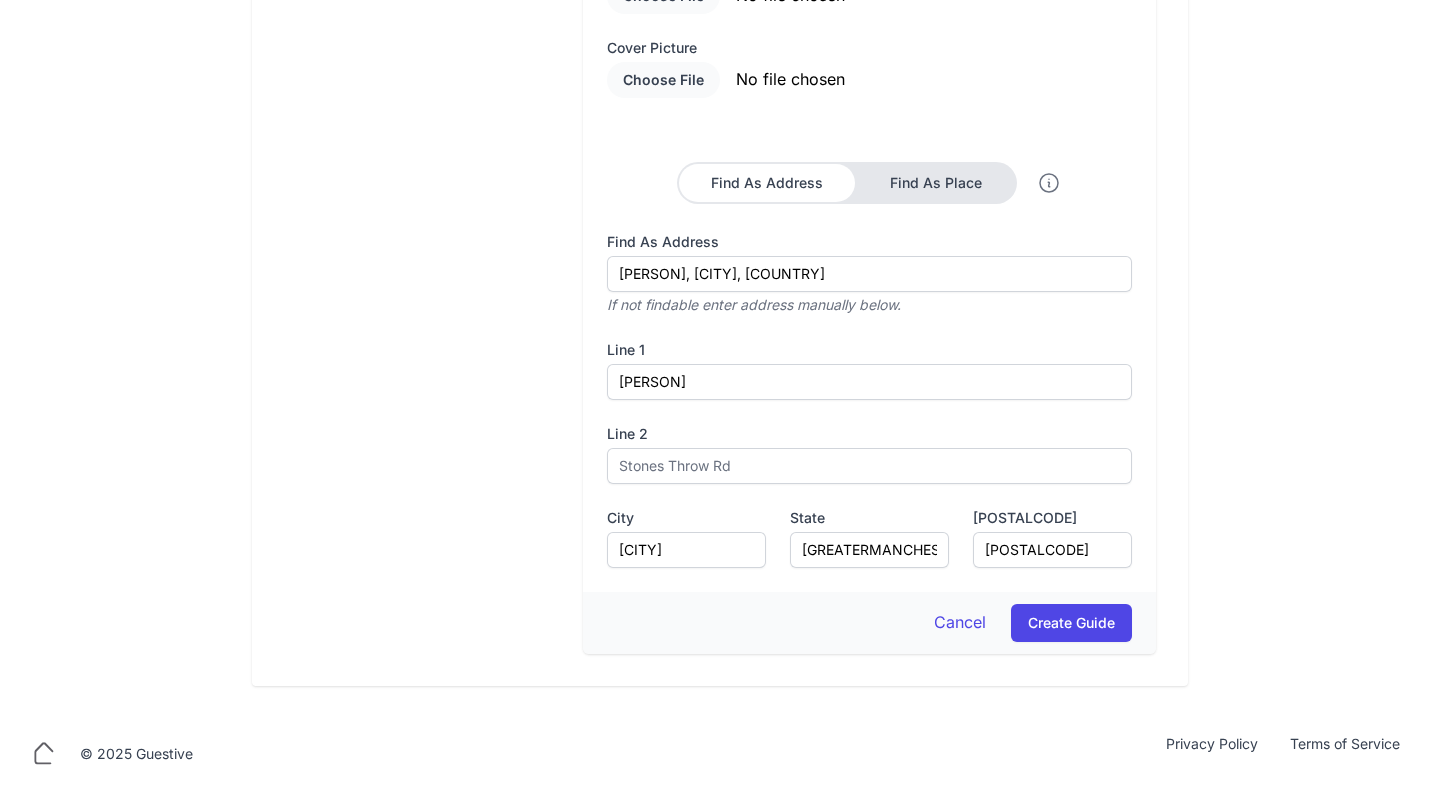 scroll, scrollTop: 331, scrollLeft: 0, axis: vertical 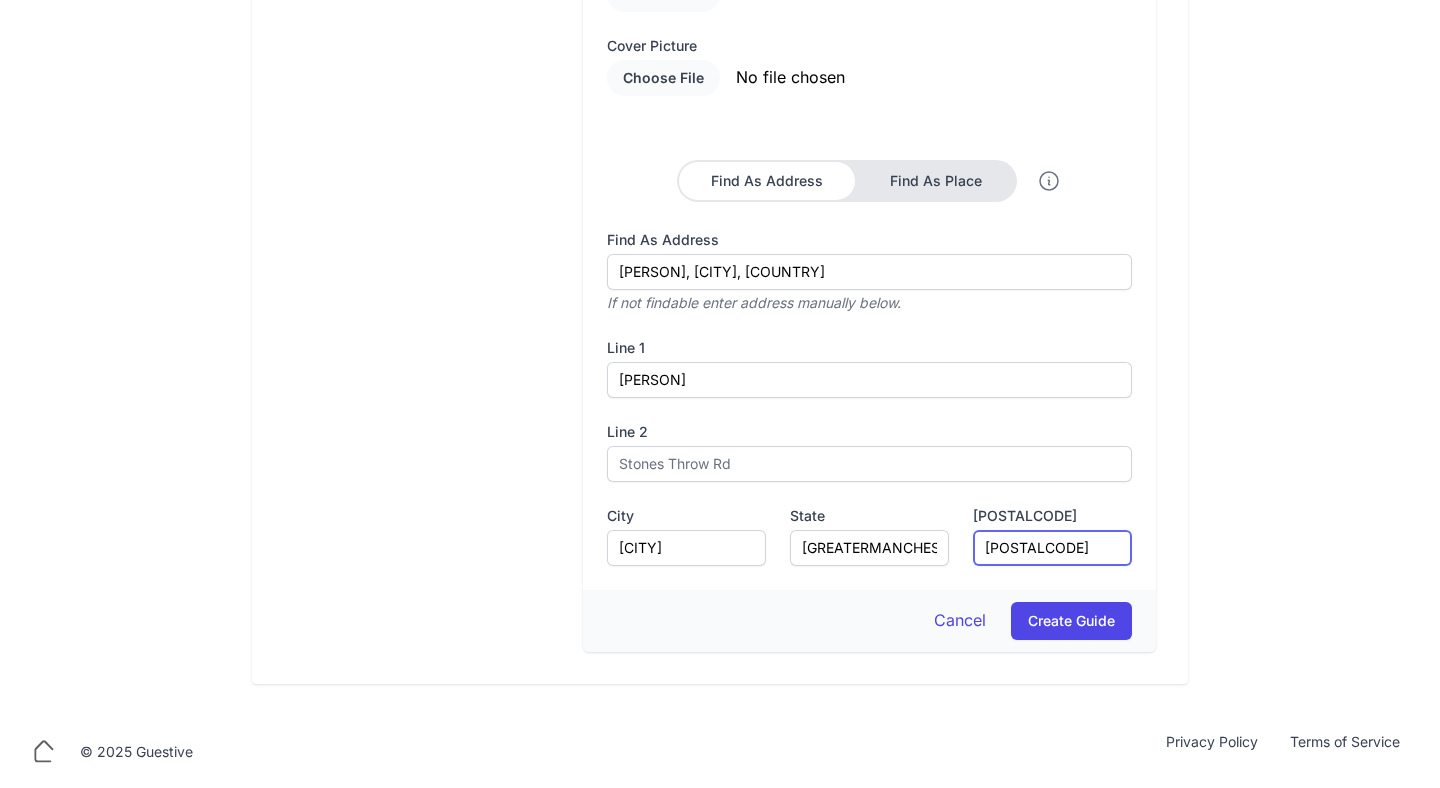 click on "M3" at bounding box center [1052, 548] 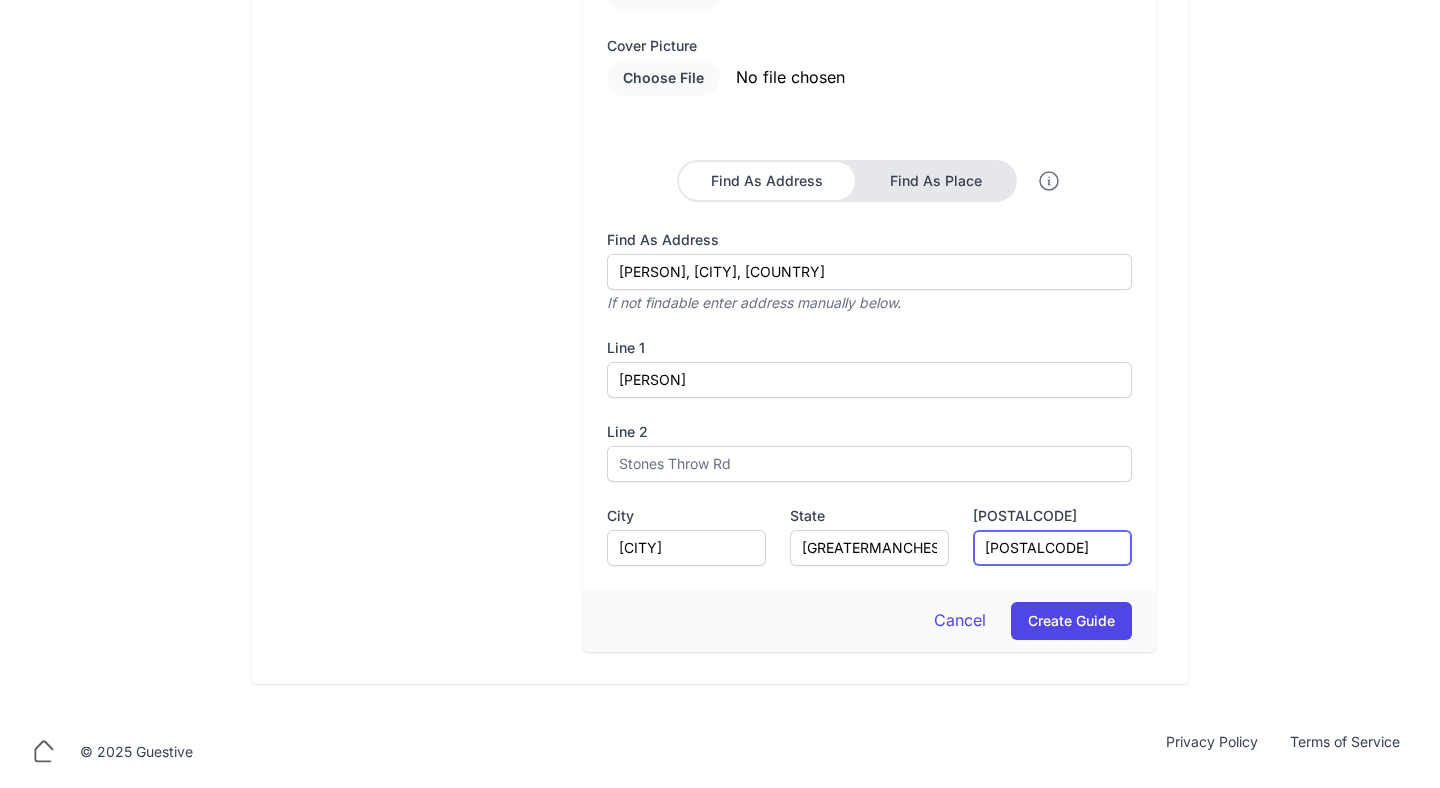 type on "M" 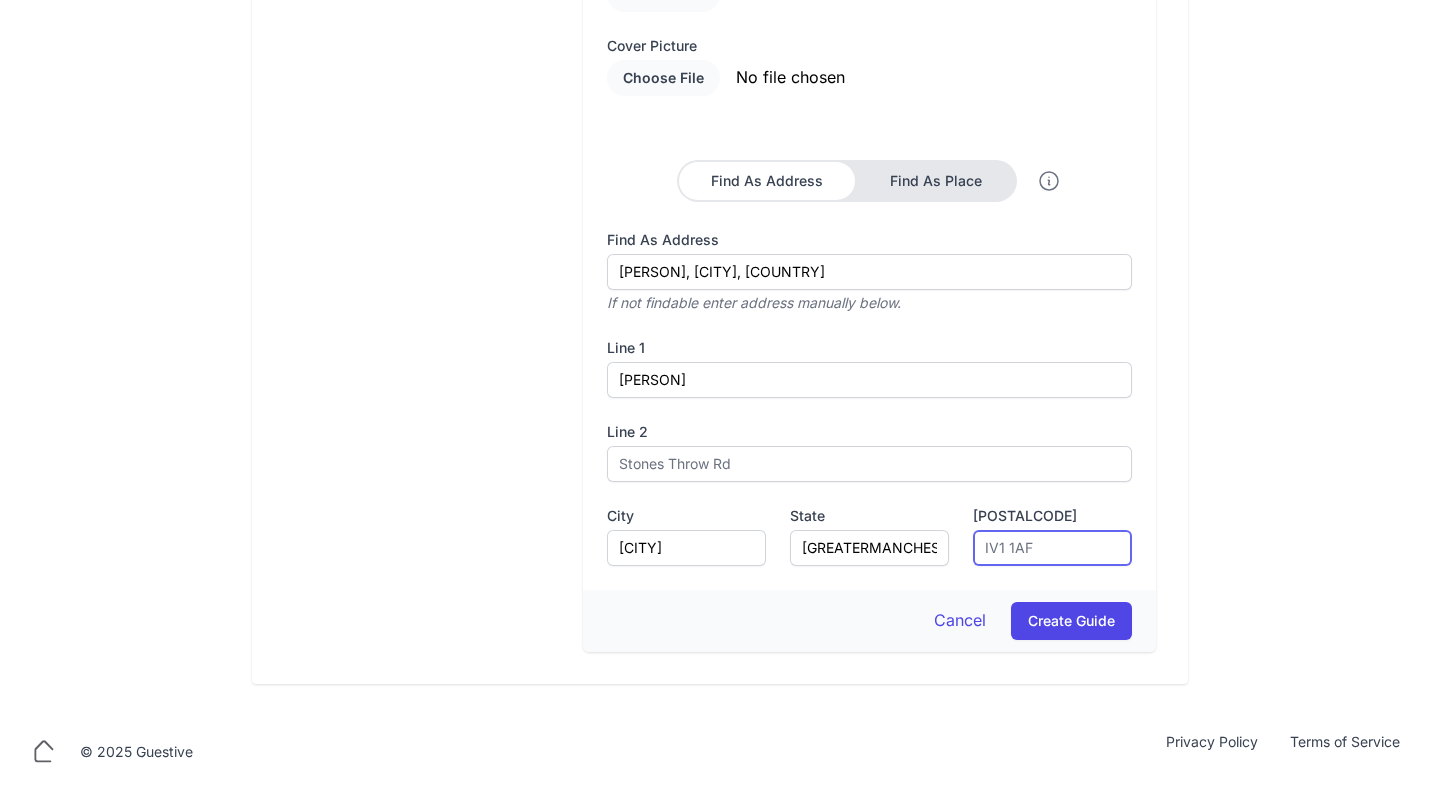paste on "M3 7NG" 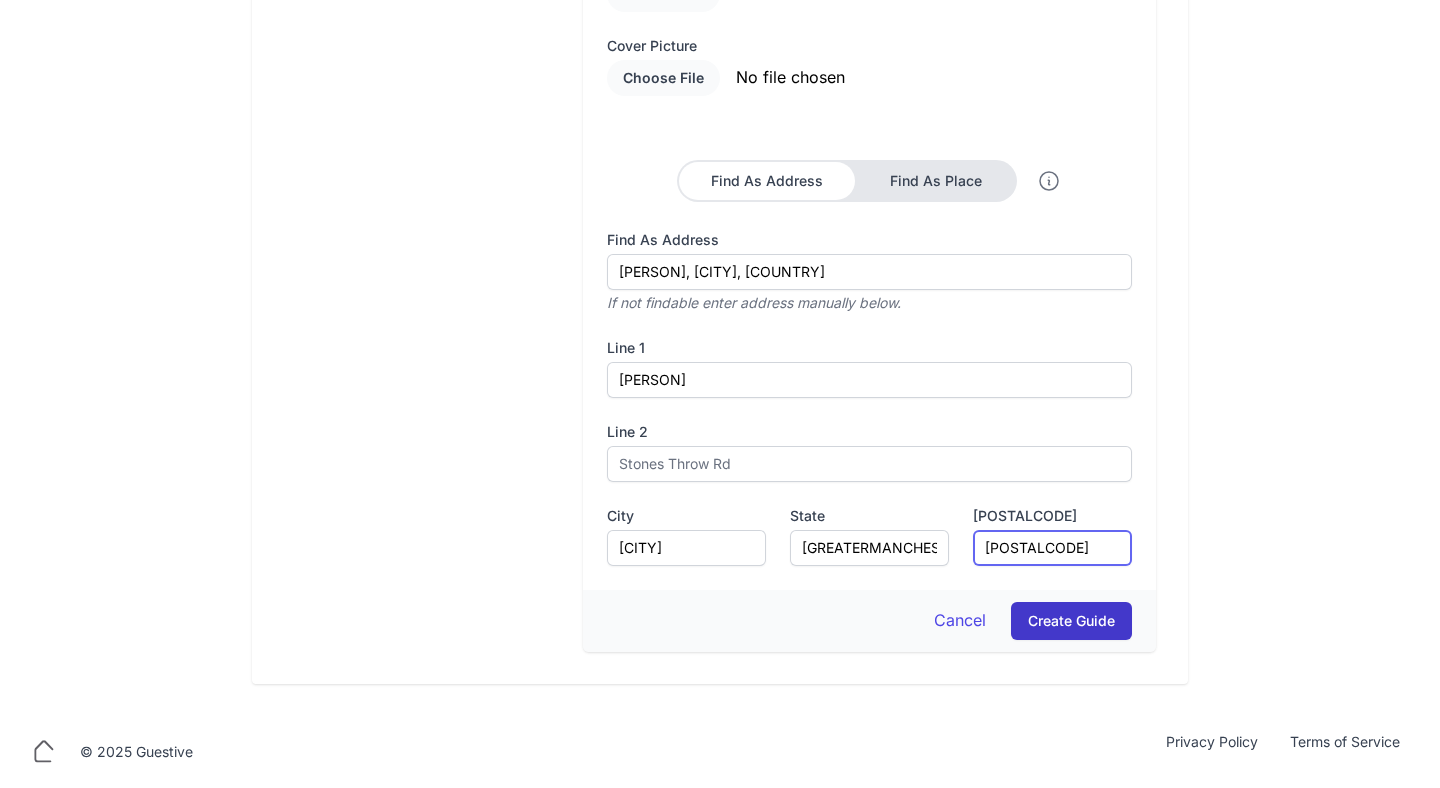 type on "M3 7NG" 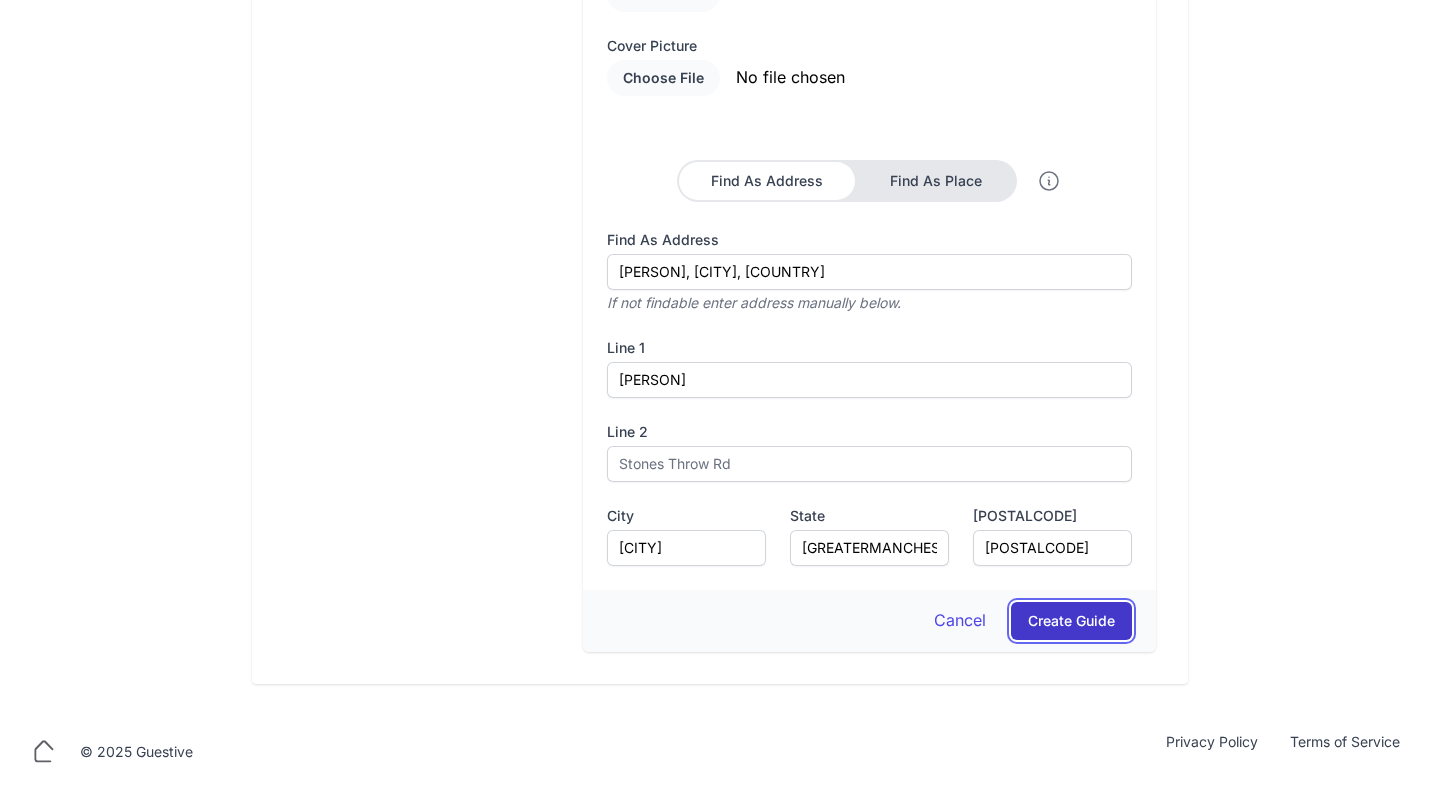 click on "Create Guide" at bounding box center (1071, 621) 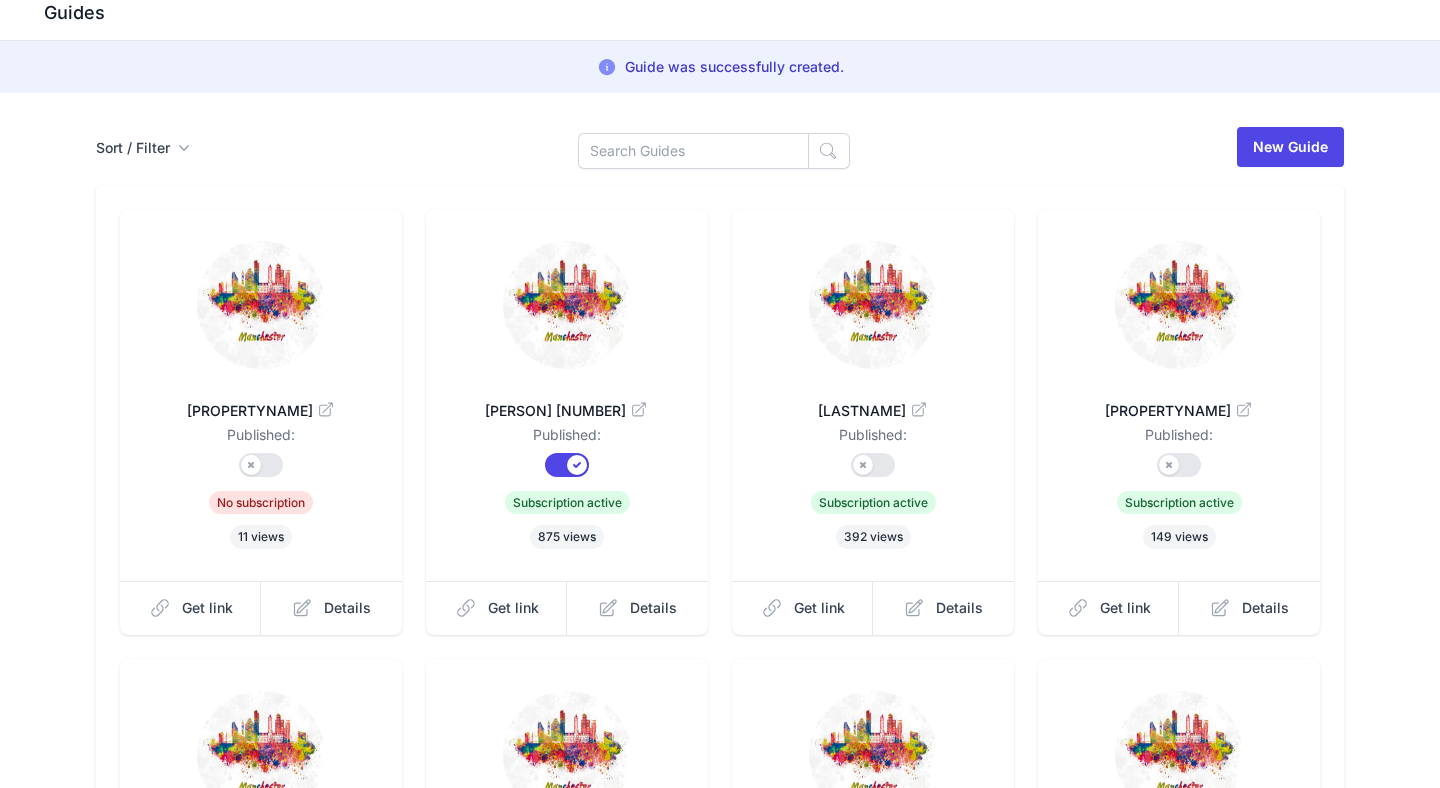 scroll, scrollTop: 0, scrollLeft: 0, axis: both 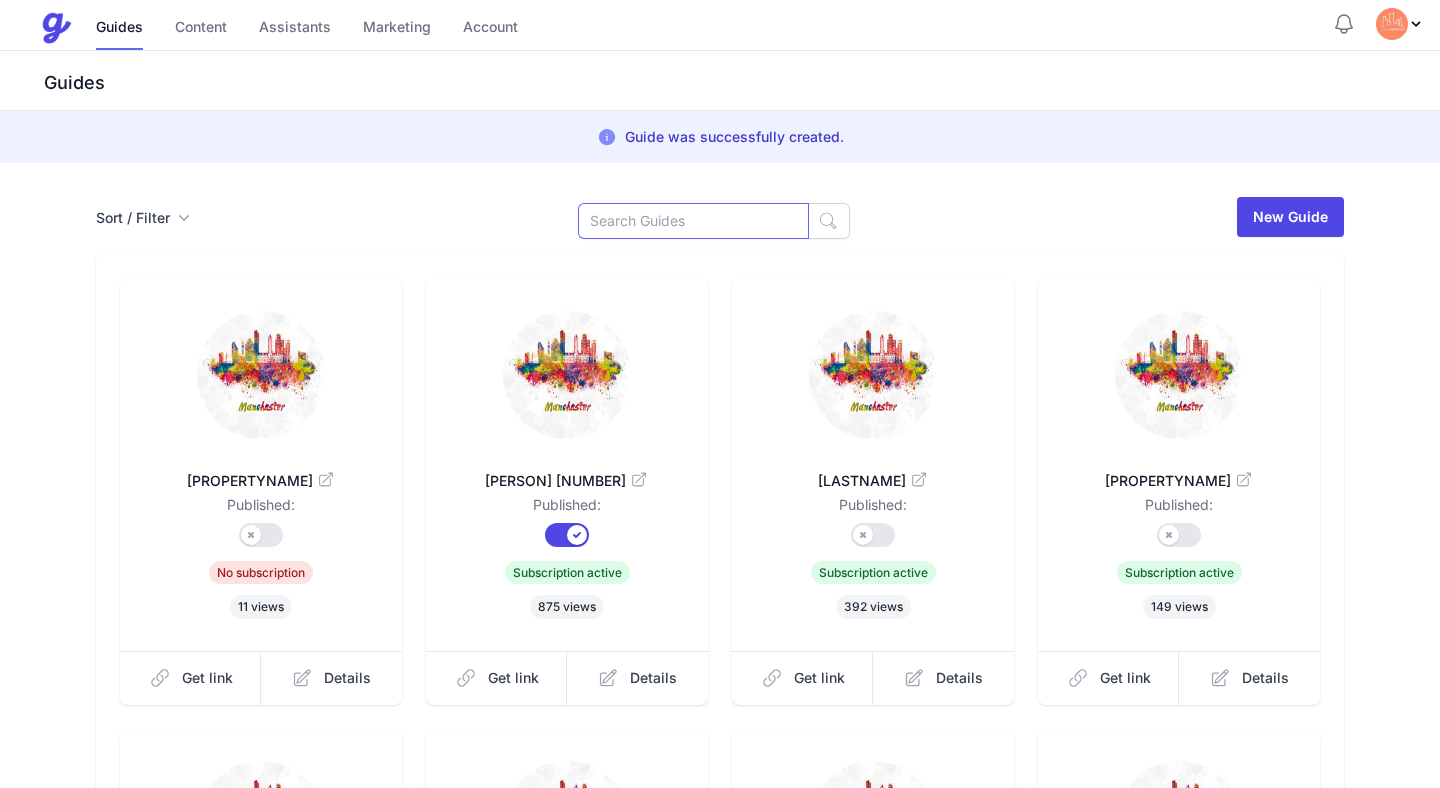 click at bounding box center (693, 221) 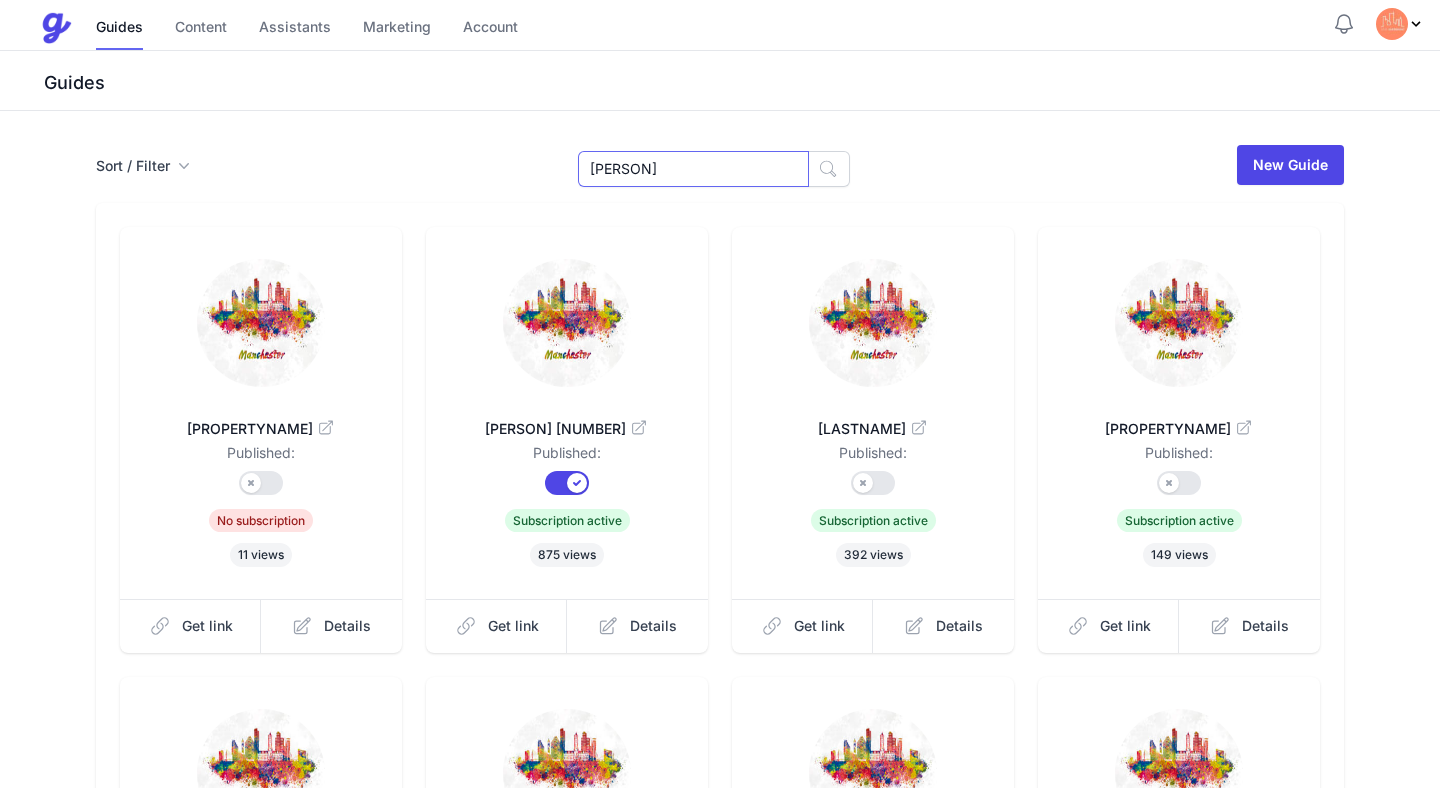 type on "greengate" 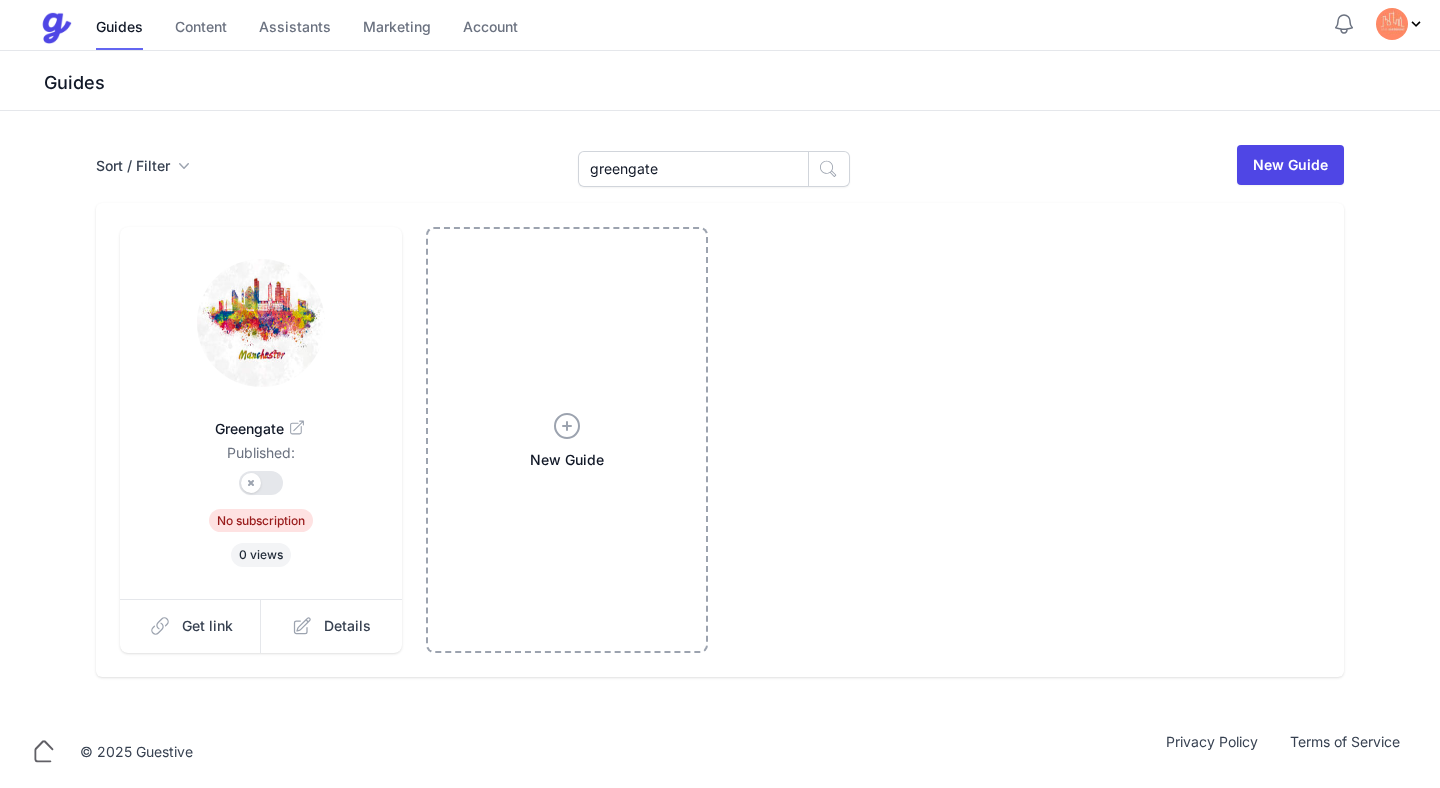 scroll, scrollTop: 0, scrollLeft: 0, axis: both 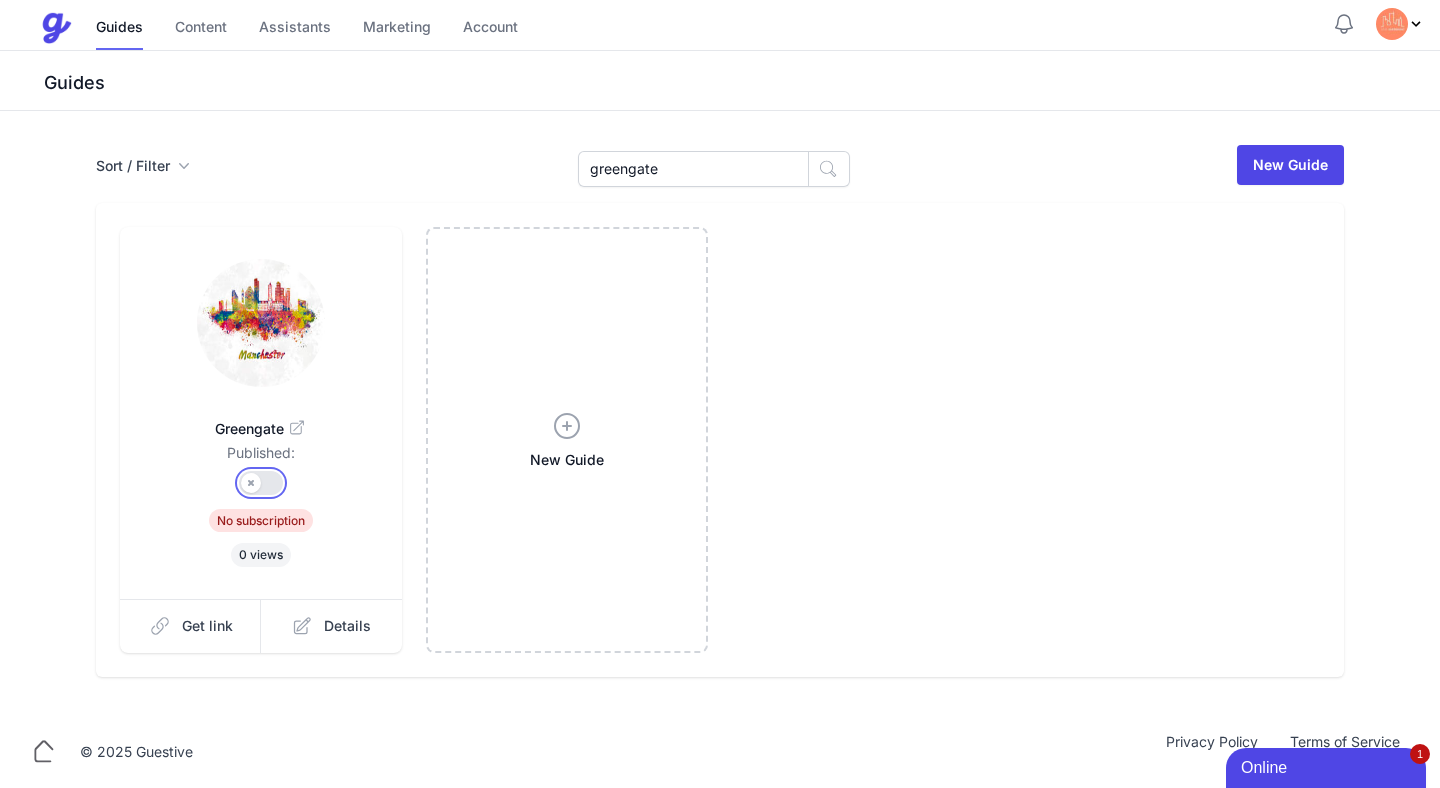 click on "Published?" at bounding box center (261, 483) 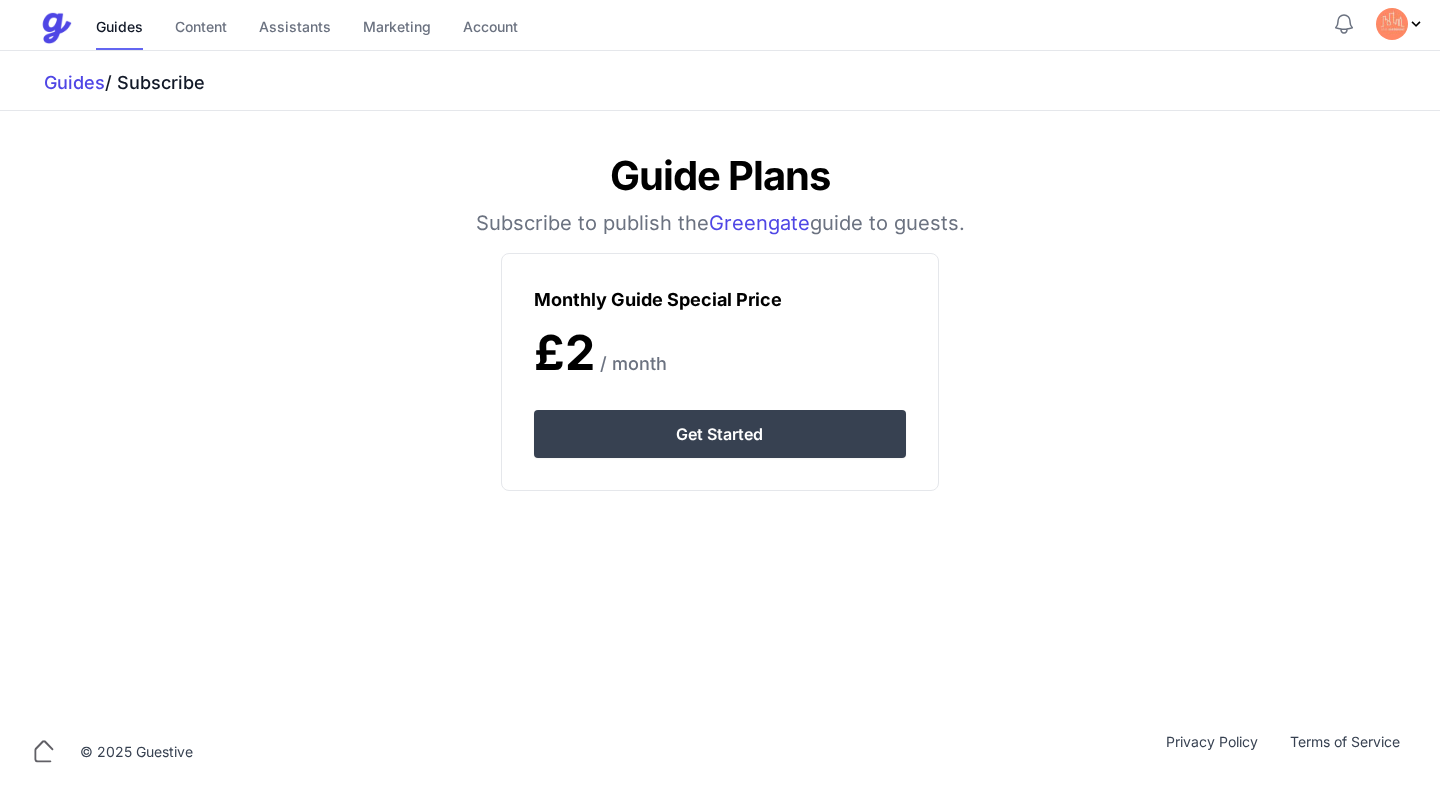 scroll, scrollTop: 0, scrollLeft: 0, axis: both 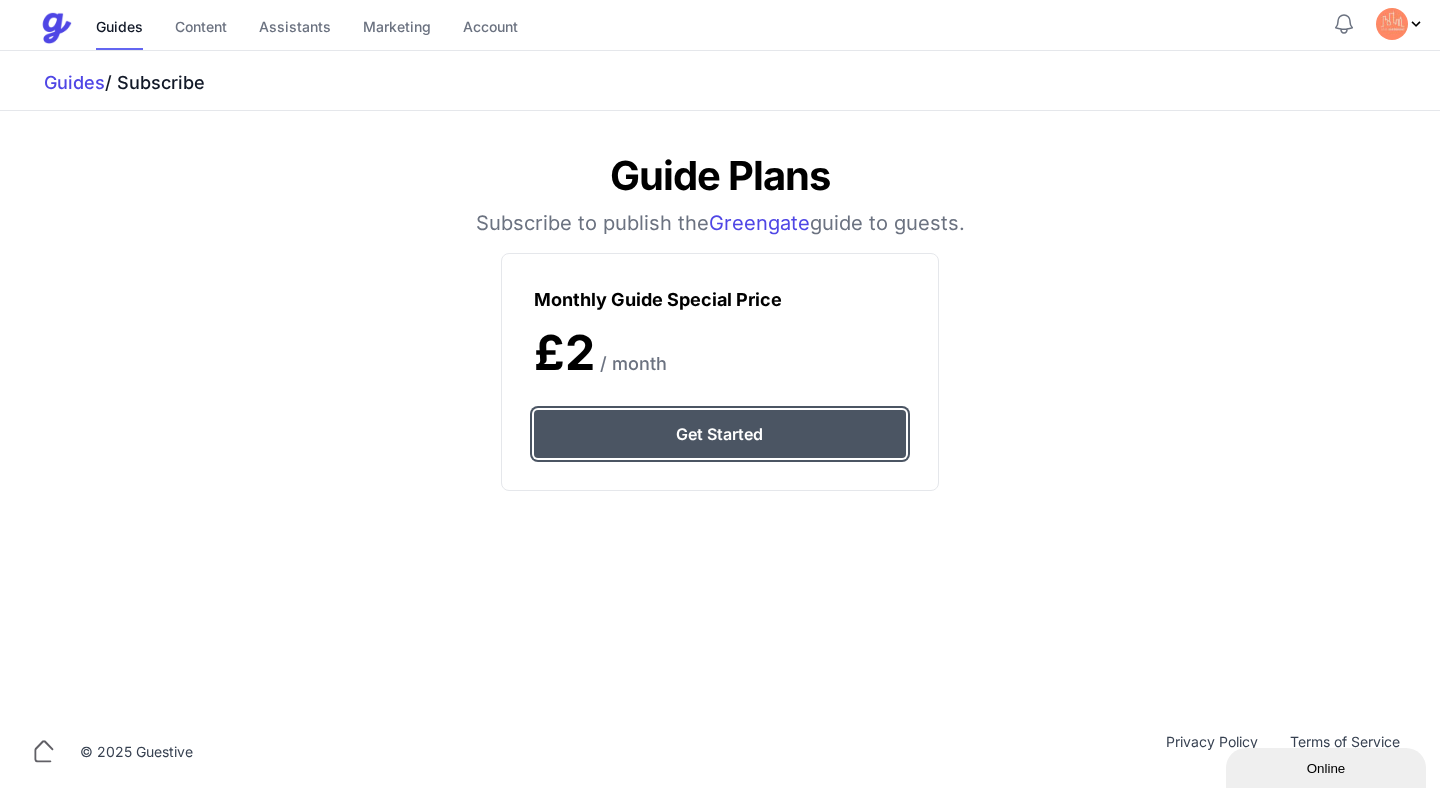 click on "Get Started" at bounding box center [719, 434] 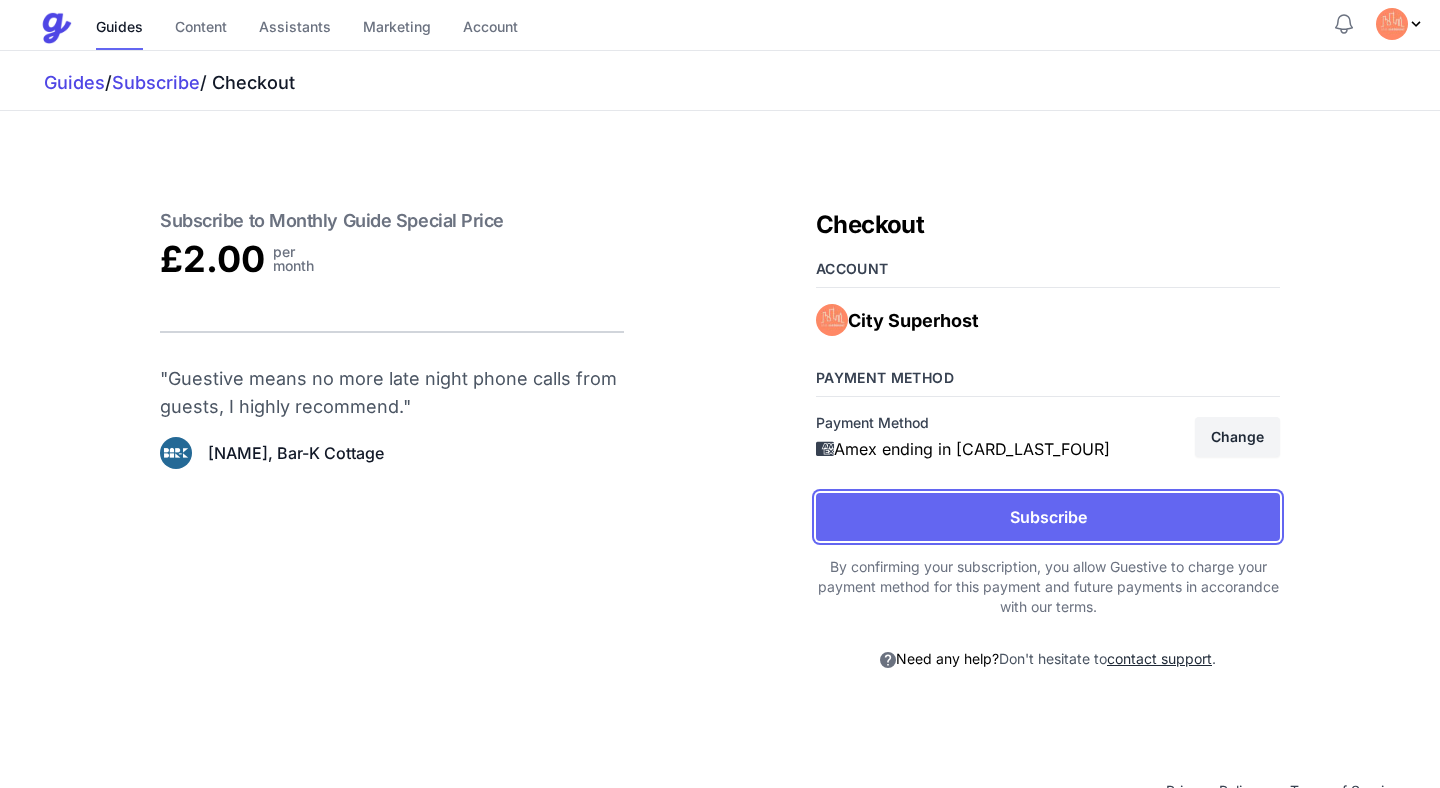 click on "Subscribe" at bounding box center (1048, 517) 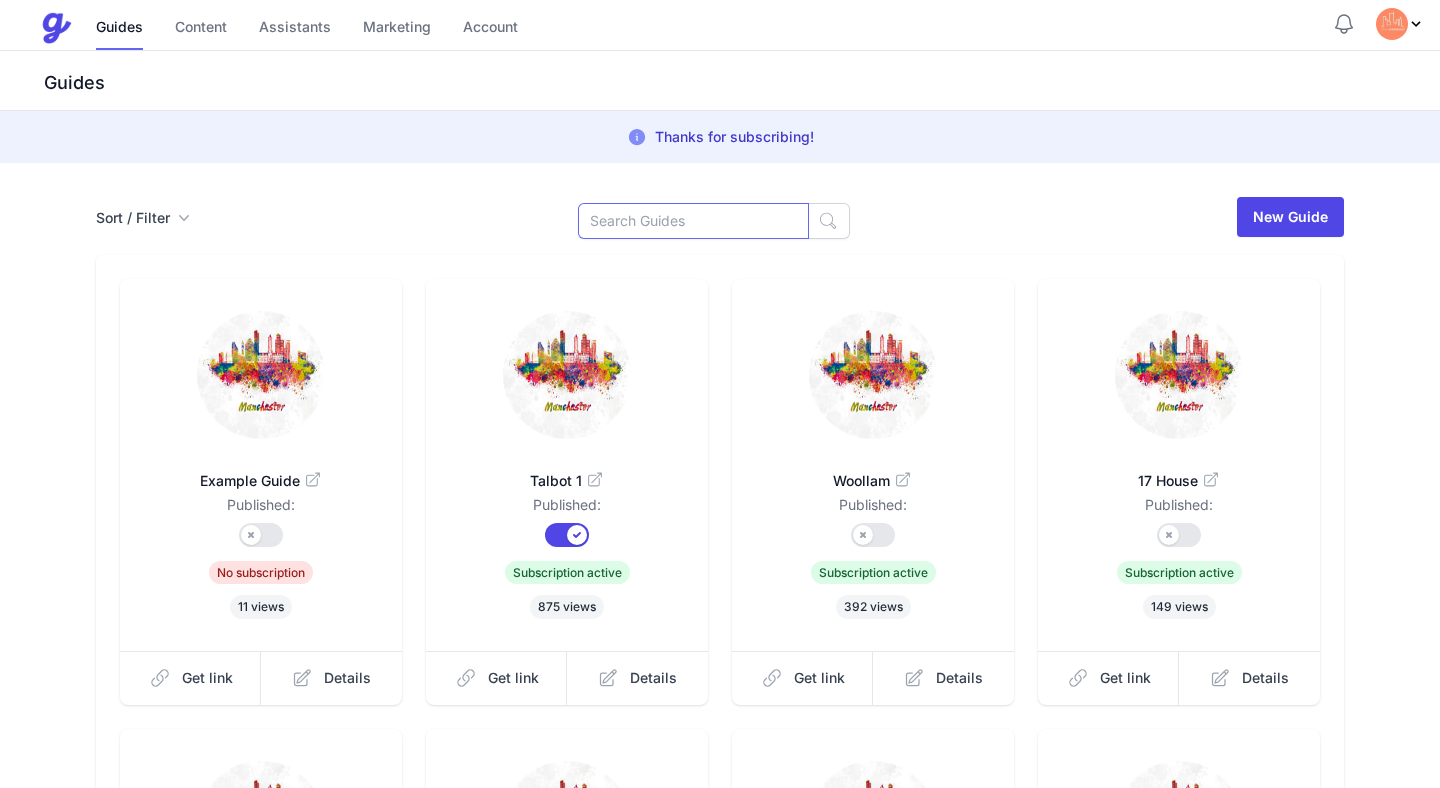 click at bounding box center [693, 221] 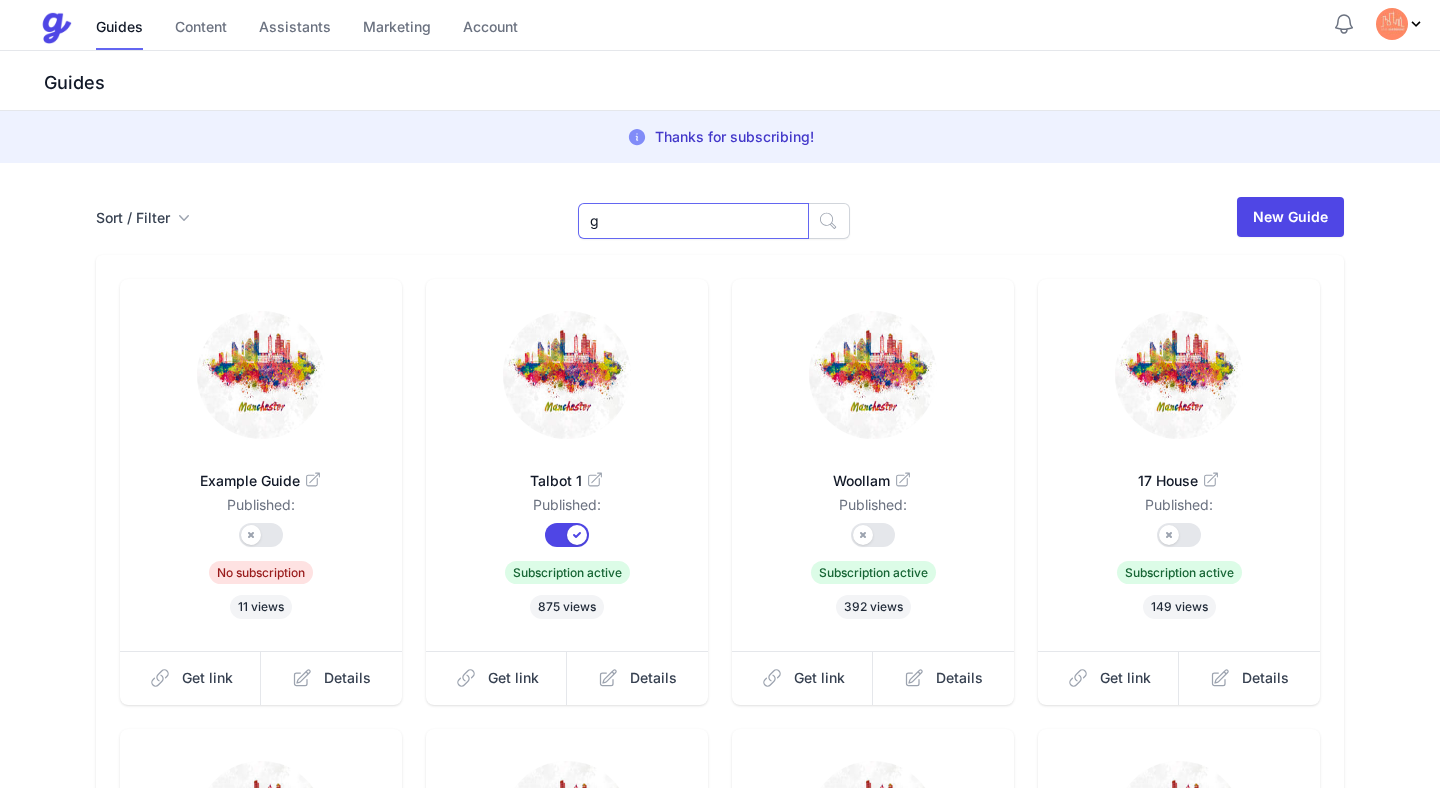 type on "greengate" 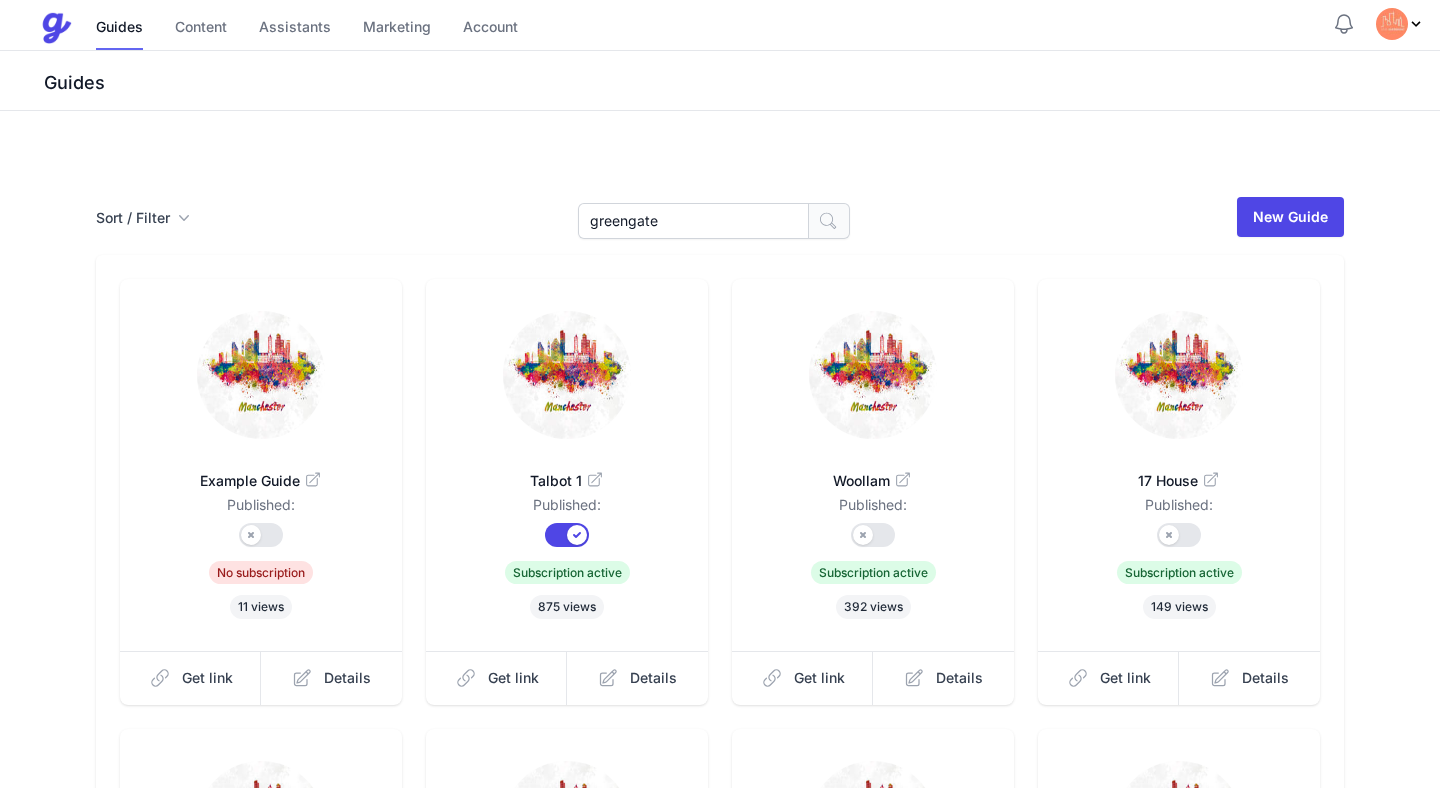 click on "Woollam
Published:
Published?
Subscription?
Subscription active
392 views" at bounding box center (873, 465) 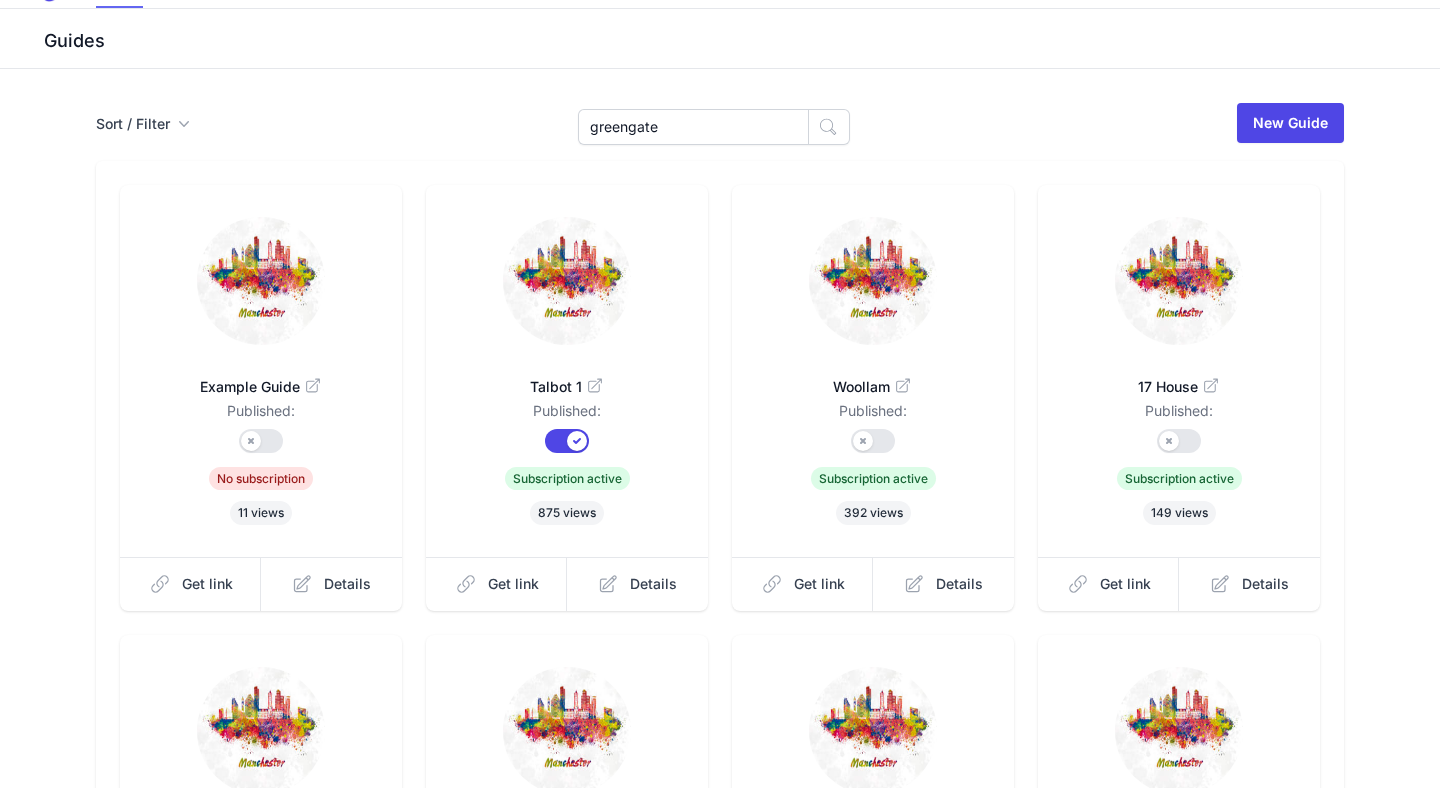 scroll, scrollTop: 0, scrollLeft: 0, axis: both 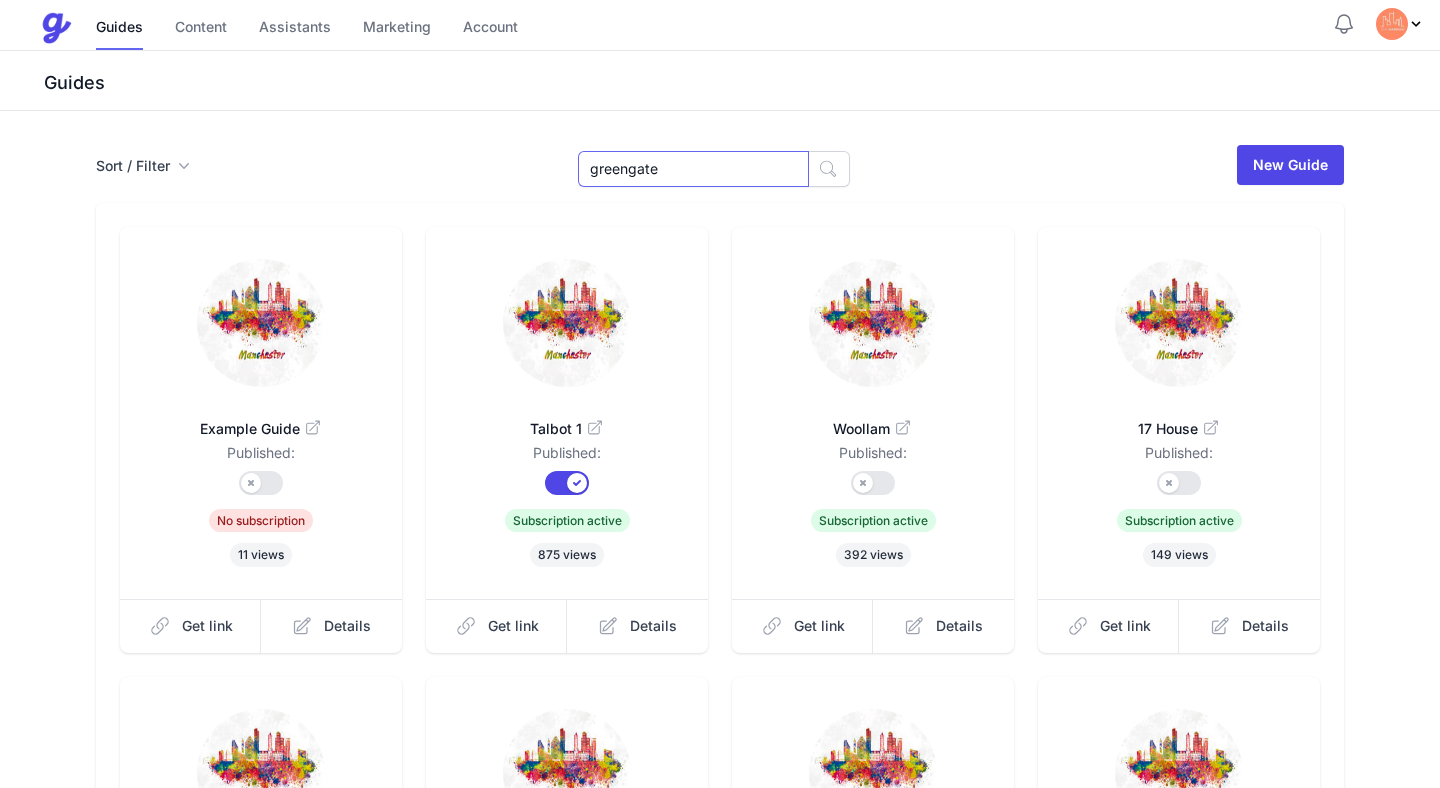 click on "[PERSON]" at bounding box center [693, 169] 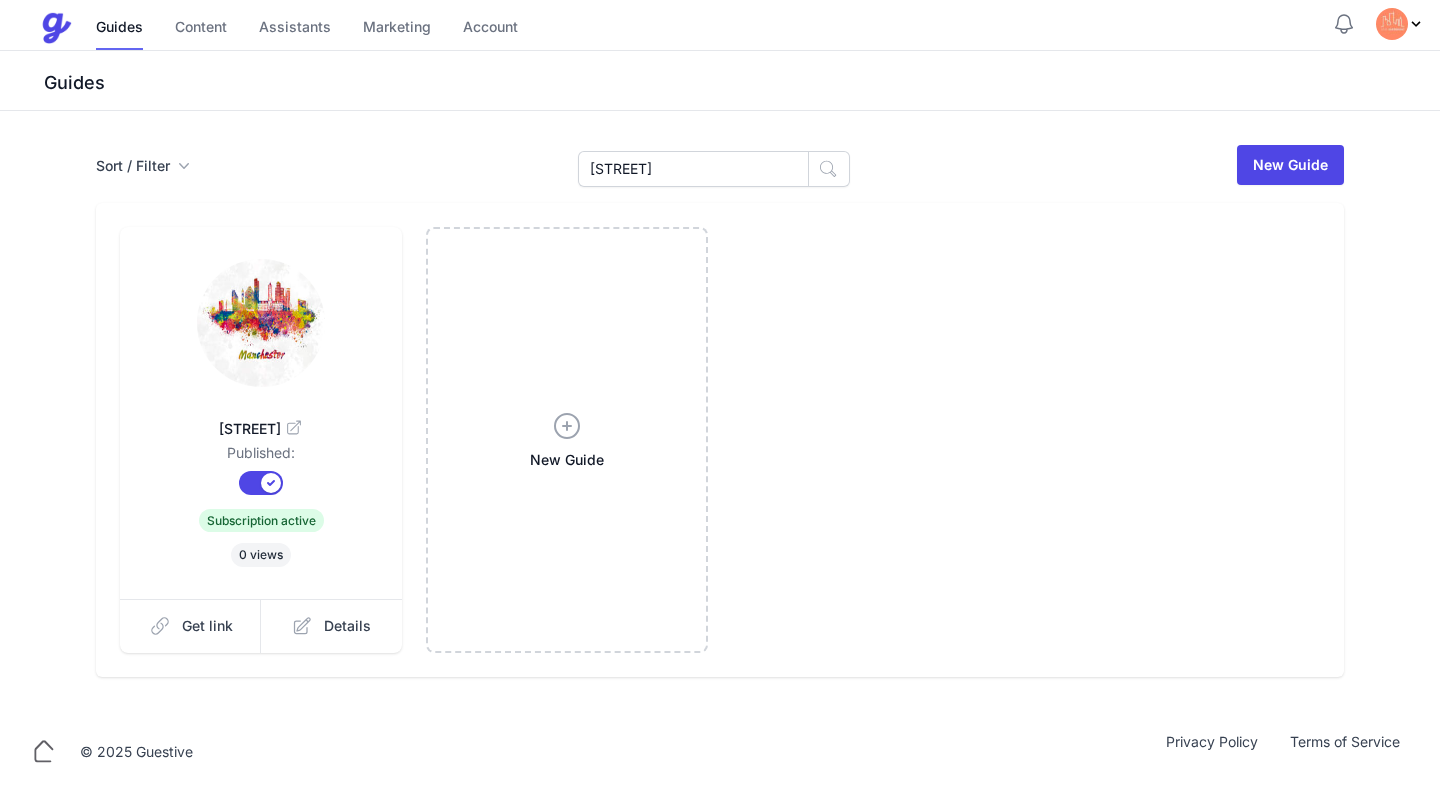 scroll, scrollTop: 0, scrollLeft: 0, axis: both 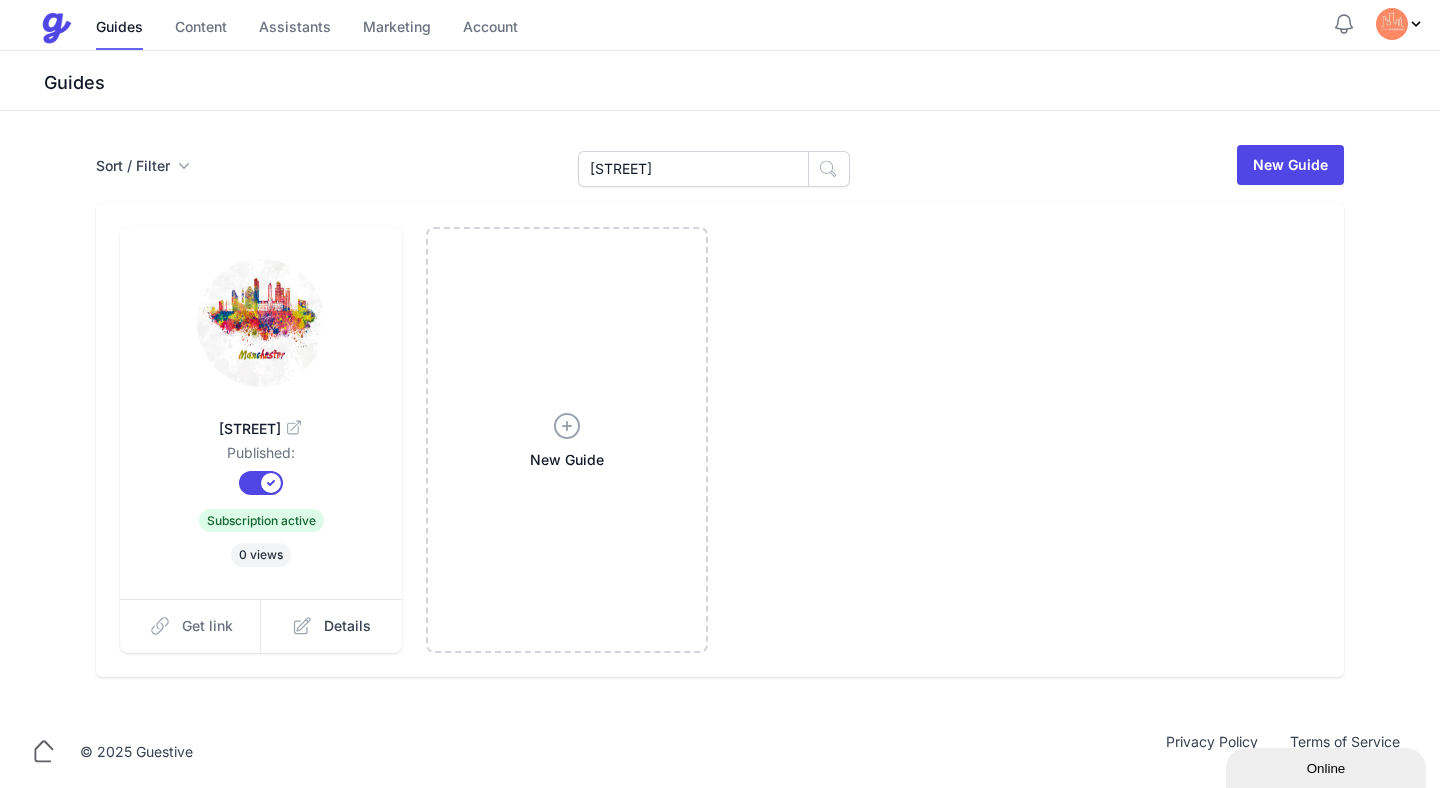 click on "Get link" at bounding box center (207, 626) 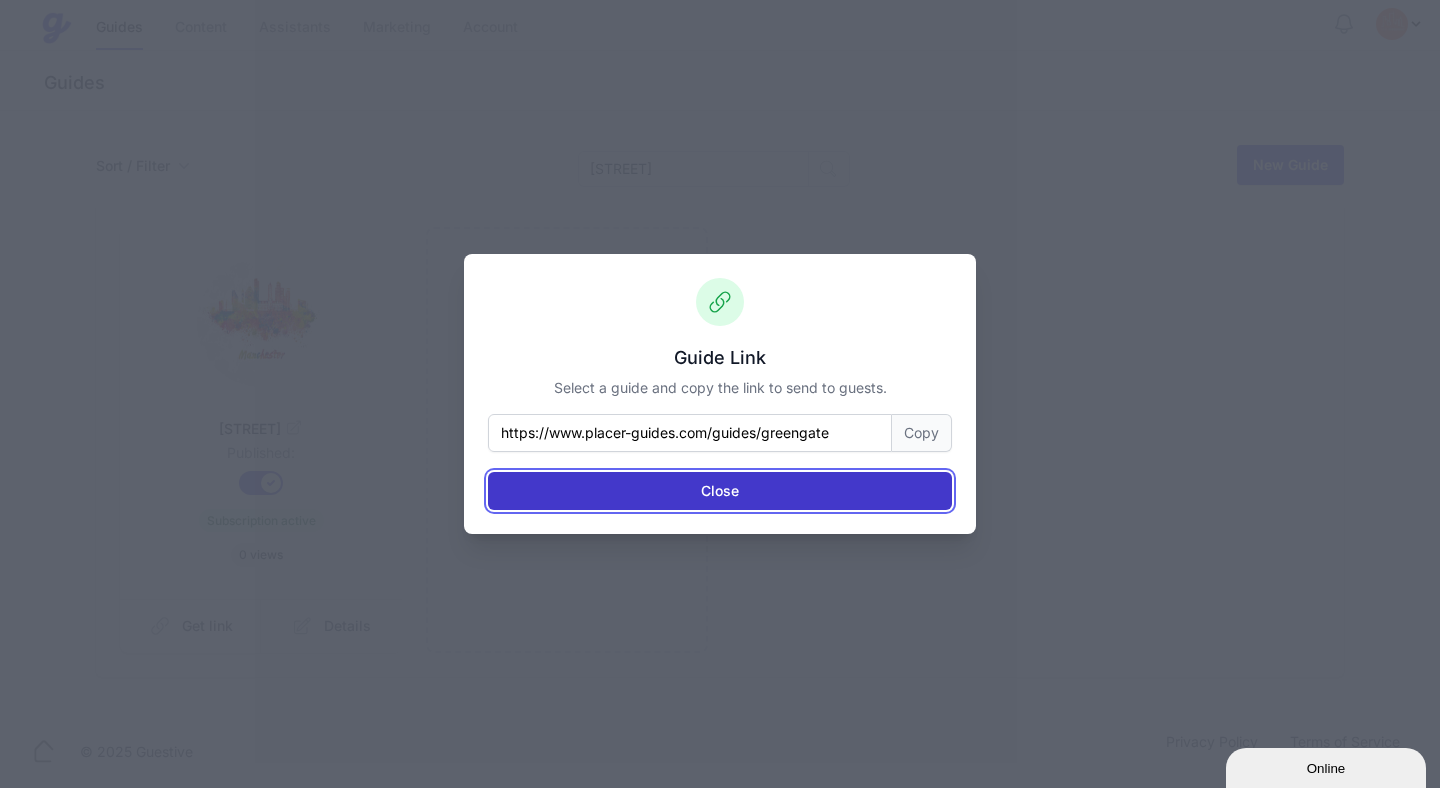 click on "Close" at bounding box center [720, 491] 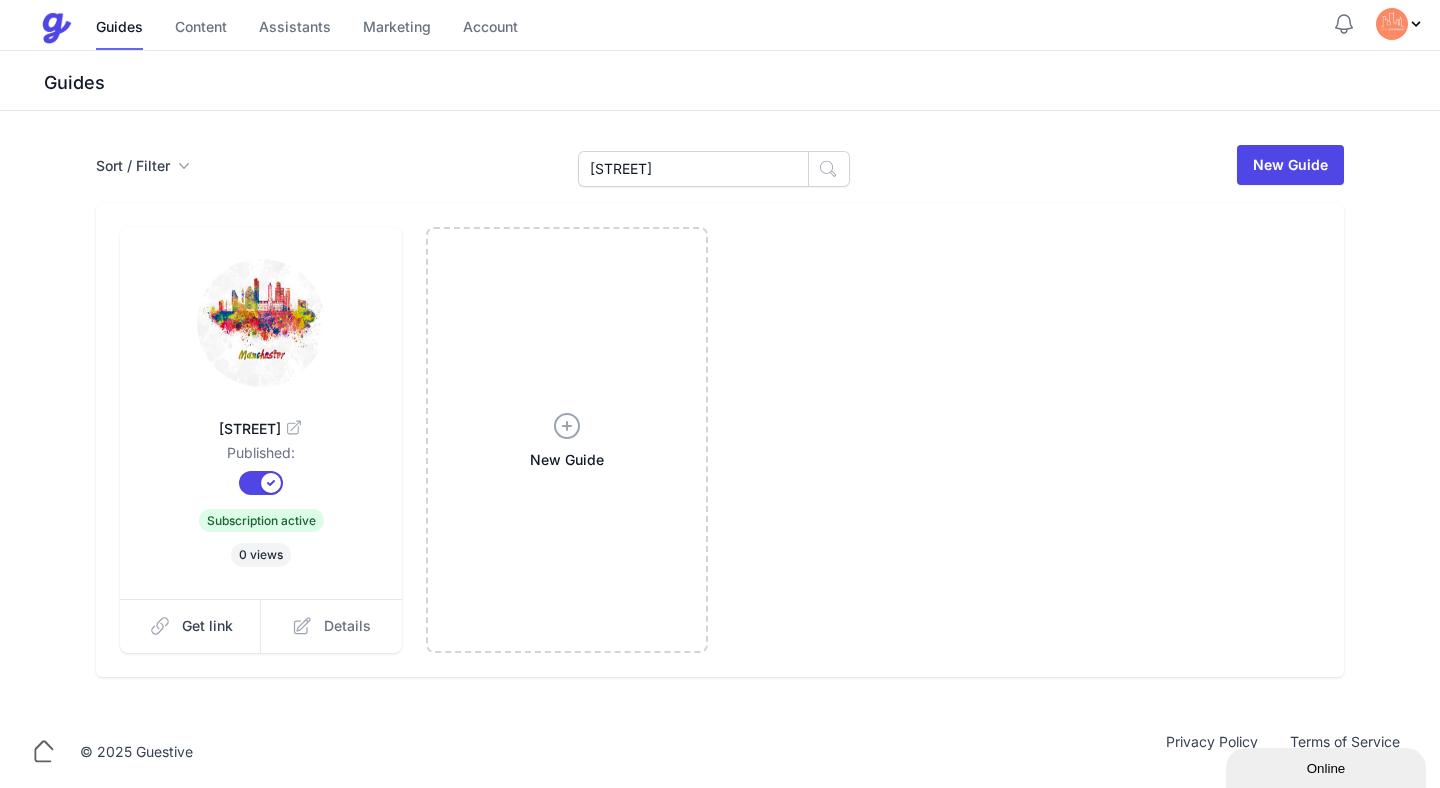 click on "Details" at bounding box center (347, 626) 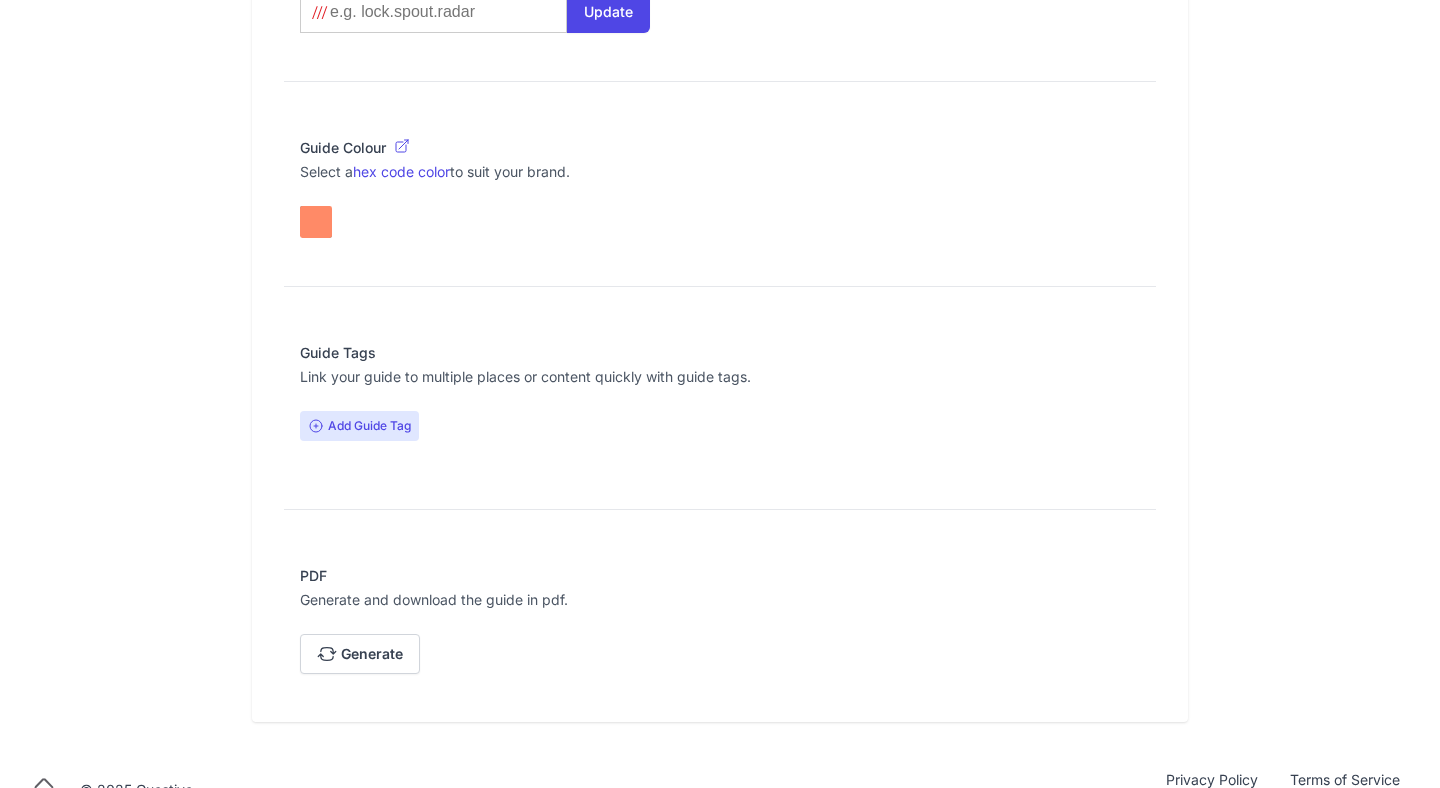 scroll, scrollTop: 1624, scrollLeft: 0, axis: vertical 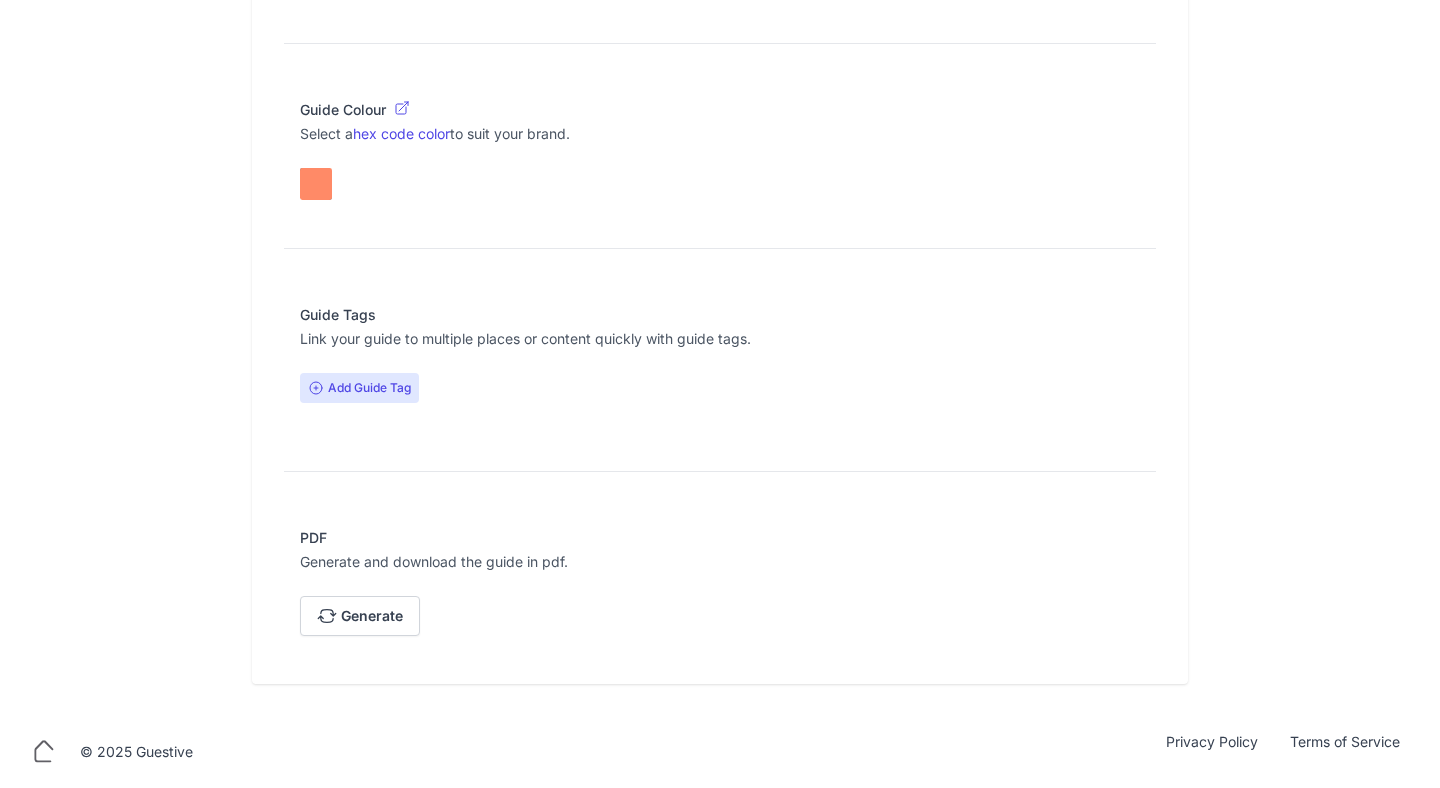 click on "Add Guide Tag" at bounding box center [359, 388] 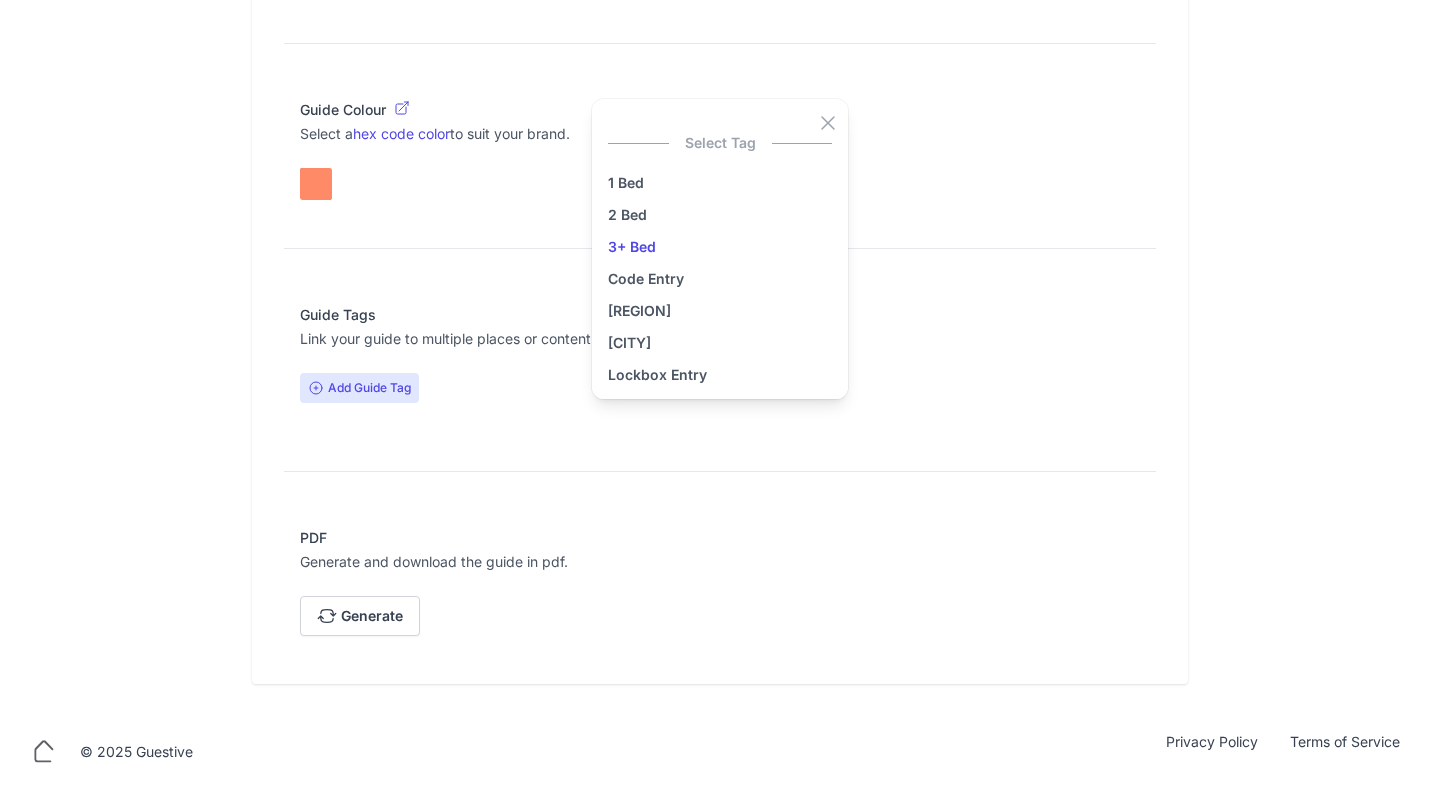 click on "3+ Bed" at bounding box center [720, 247] 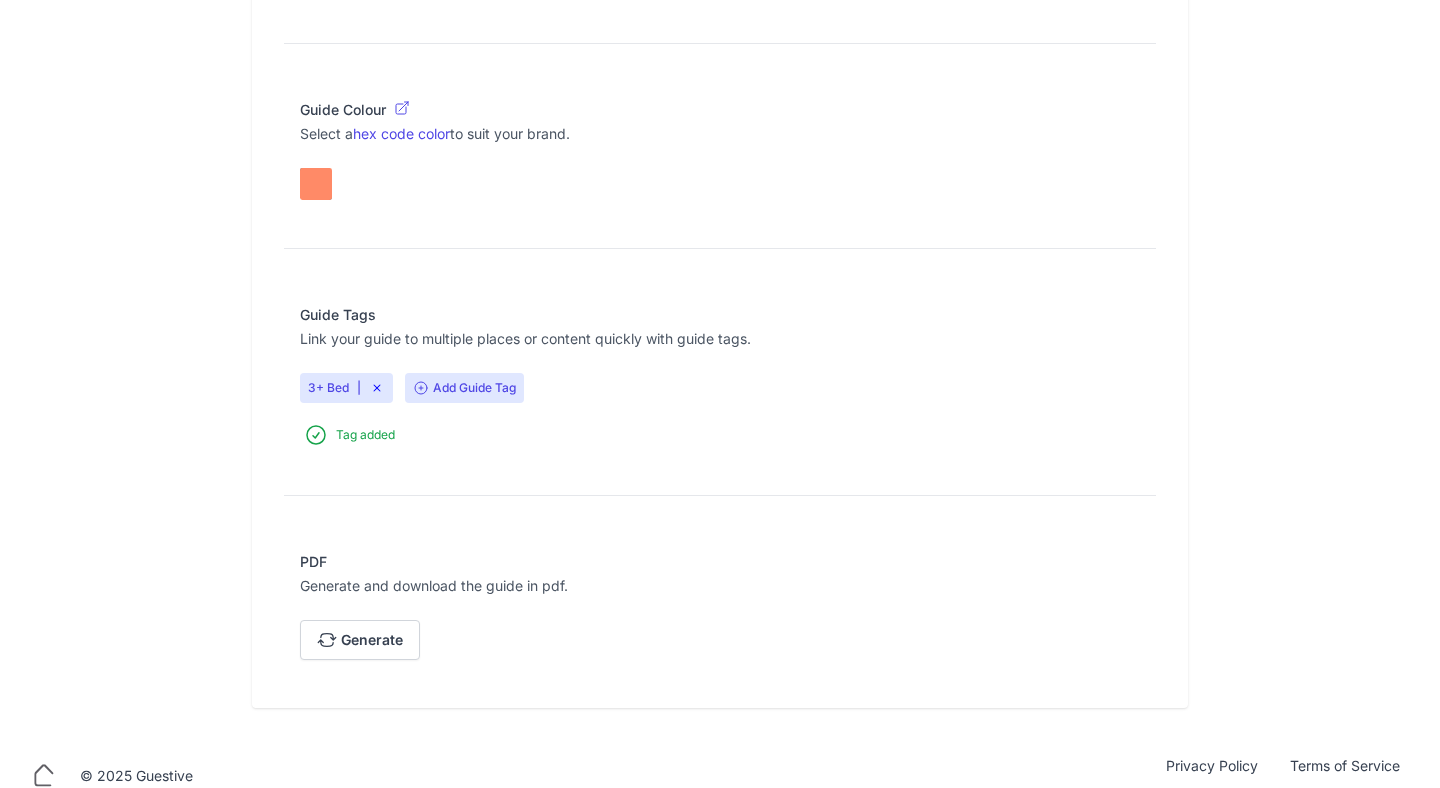 click on "Add Guide Tag" at bounding box center [464, 388] 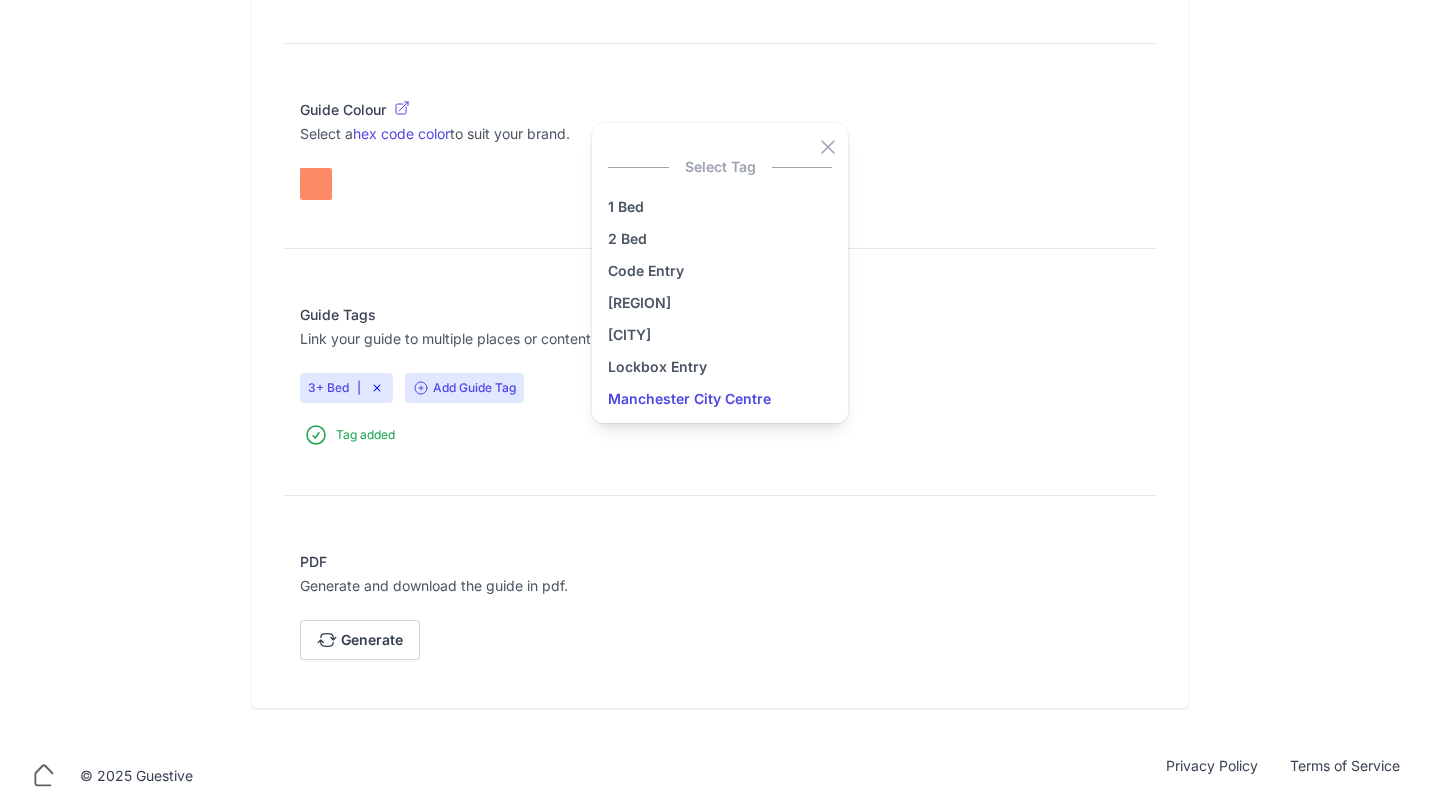 click on "Manchester City Centre" at bounding box center [720, 399] 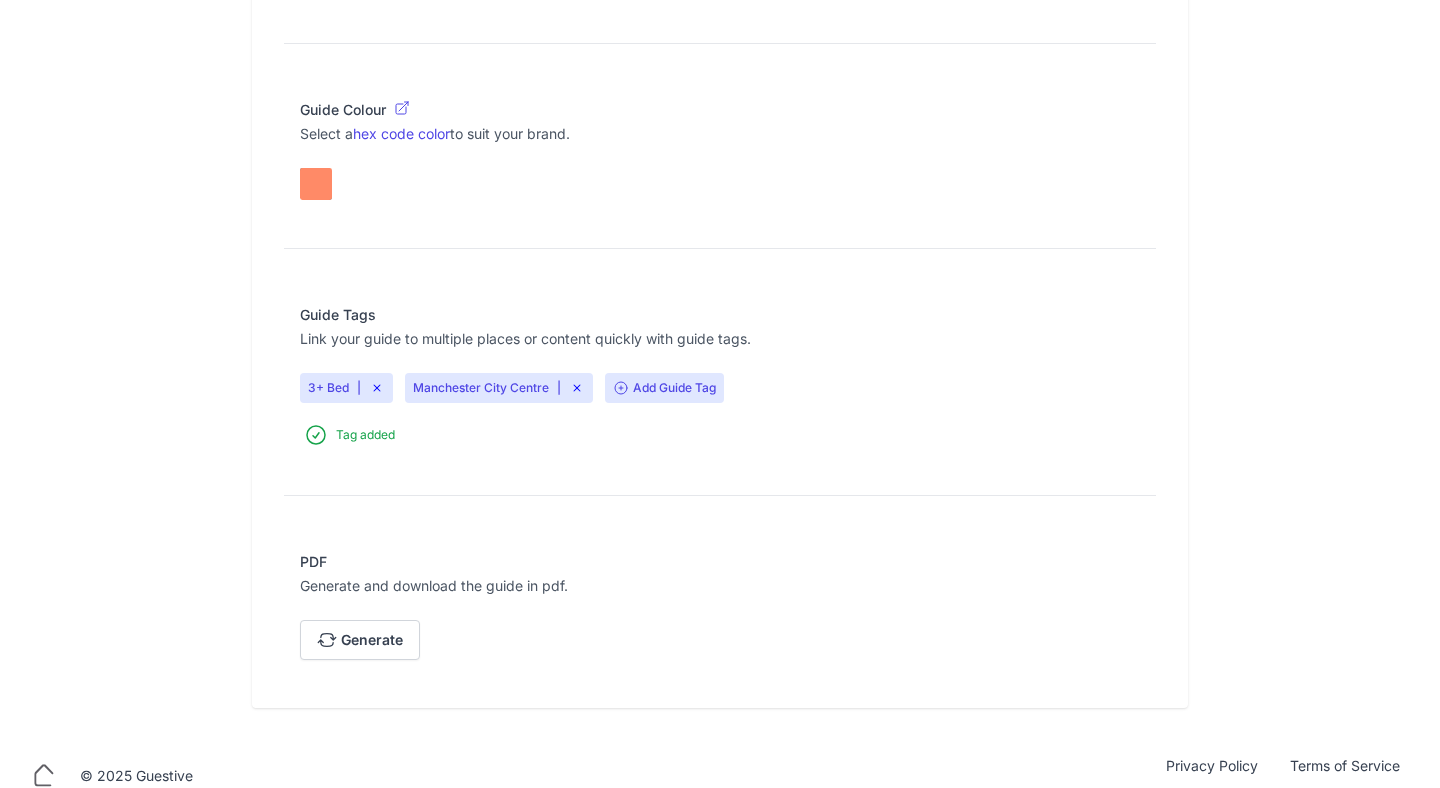 click on "Add Guide Tag" at bounding box center [664, 388] 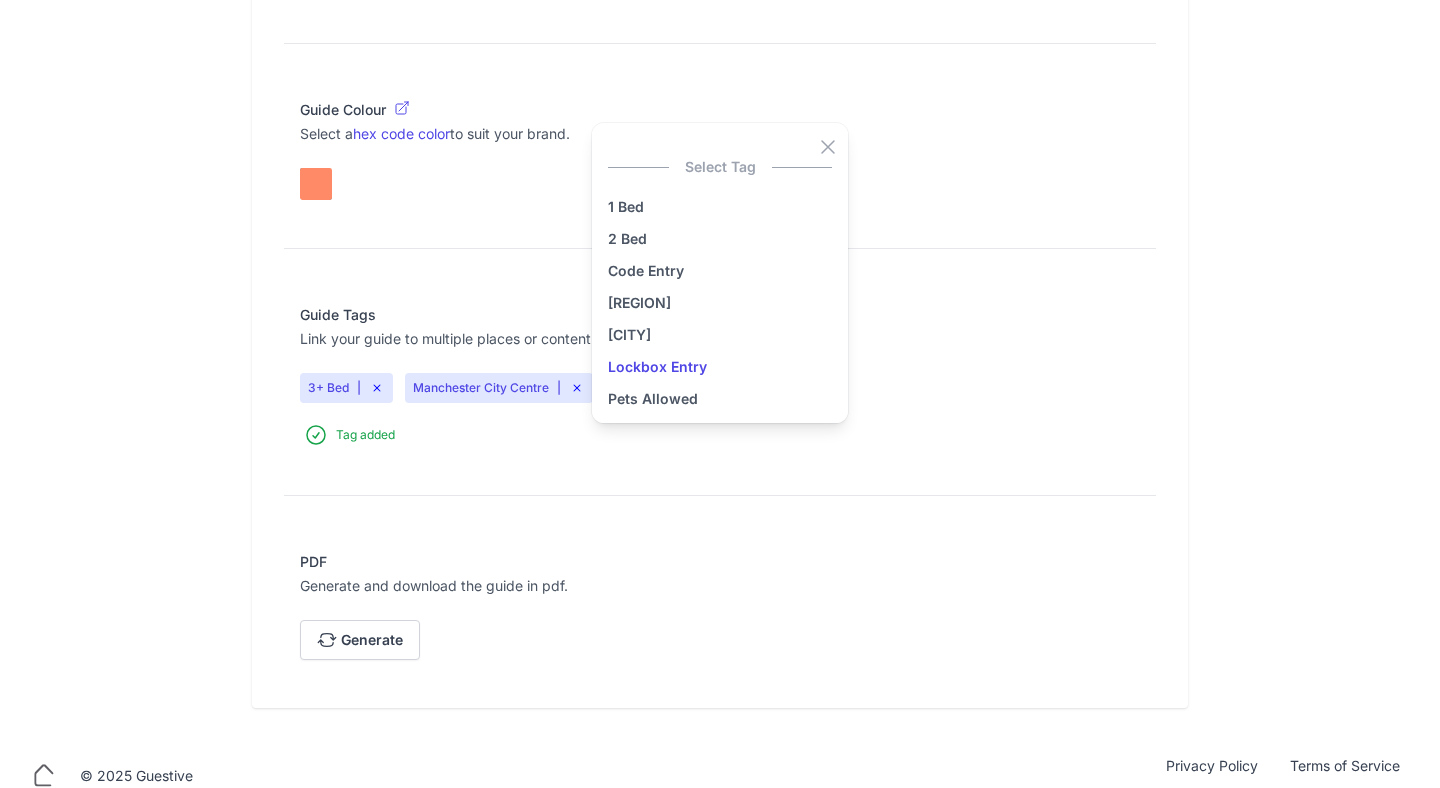 click on "Lockbox Entry" at bounding box center [720, 367] 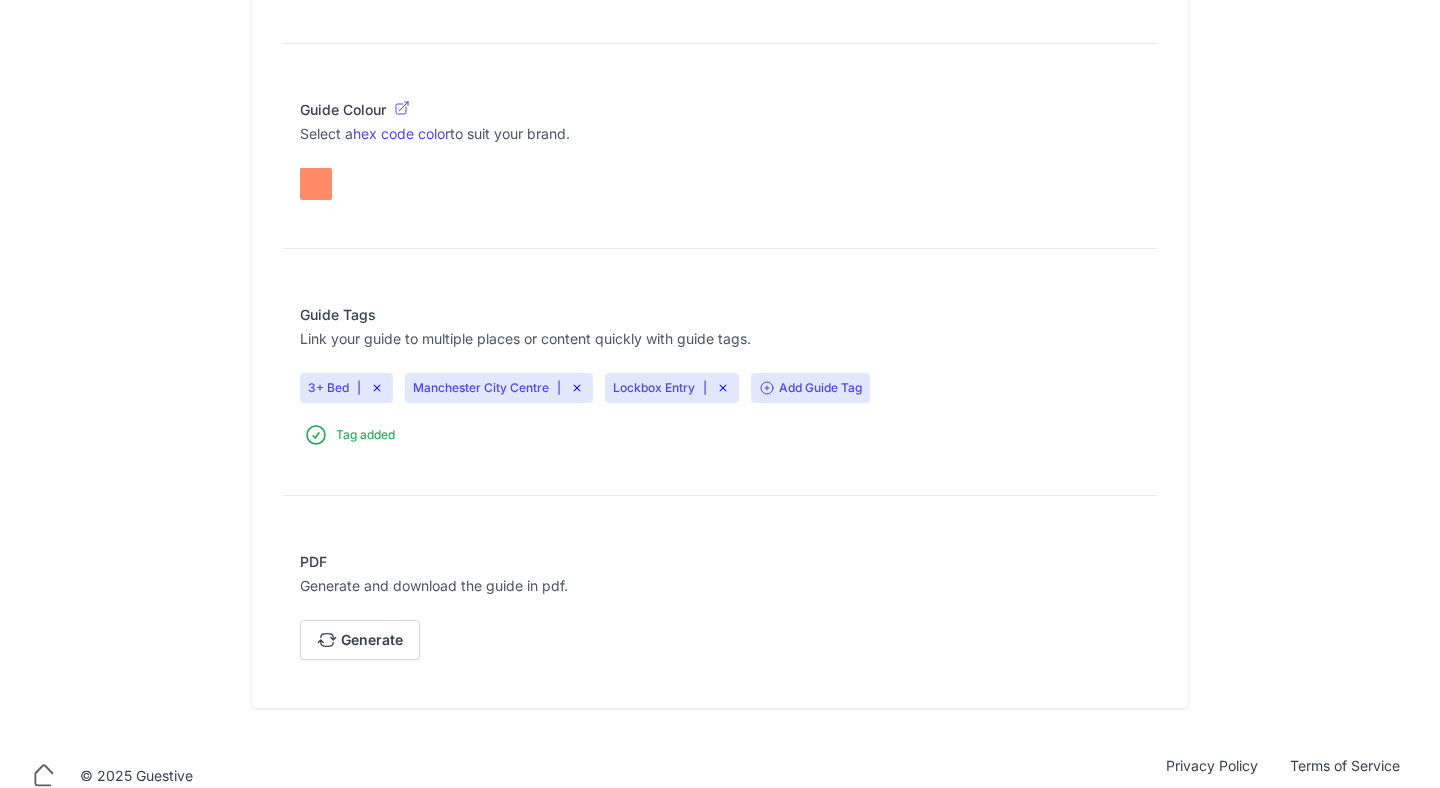 click on "Add Guide Tag" at bounding box center (810, 388) 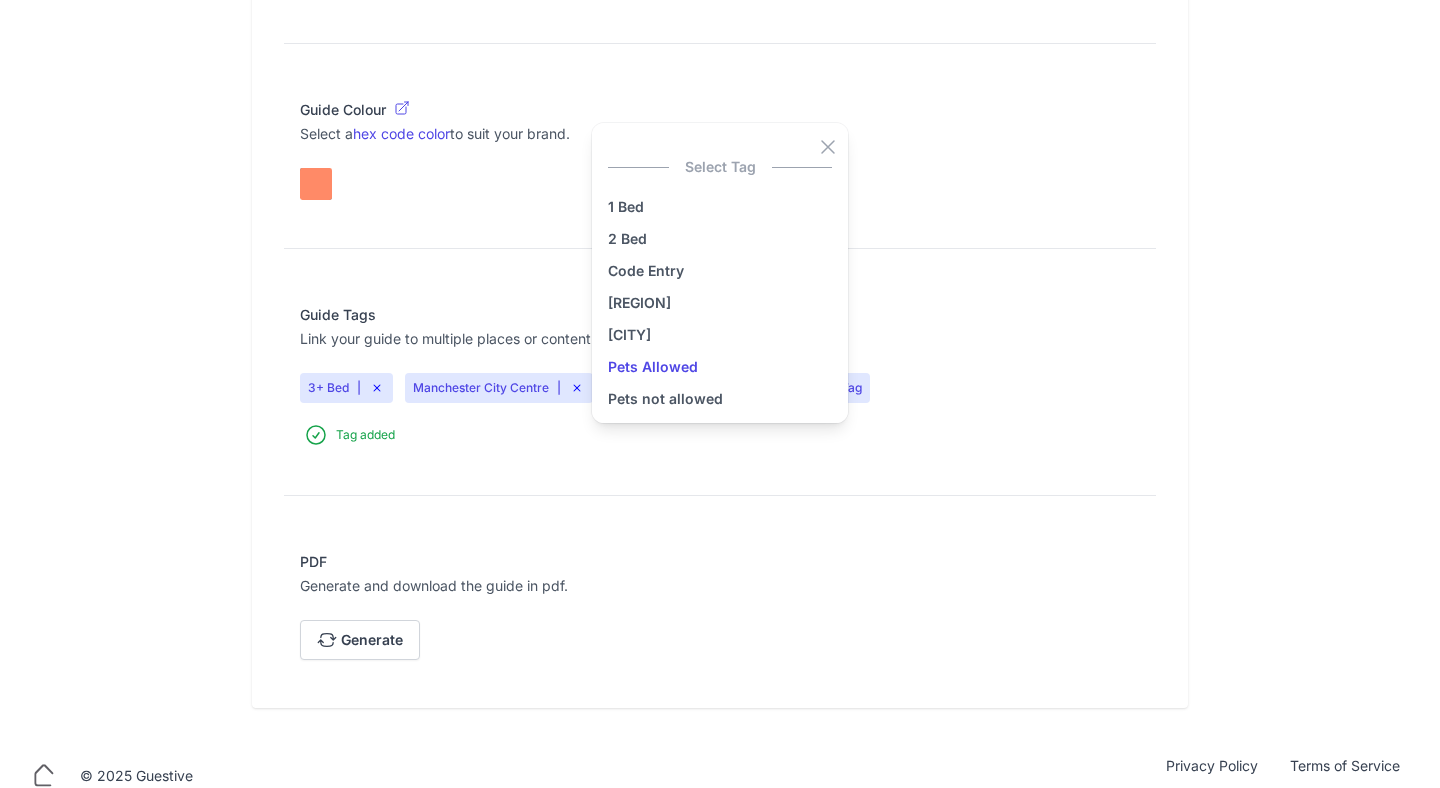 click on "Pets Allowed" at bounding box center [720, 367] 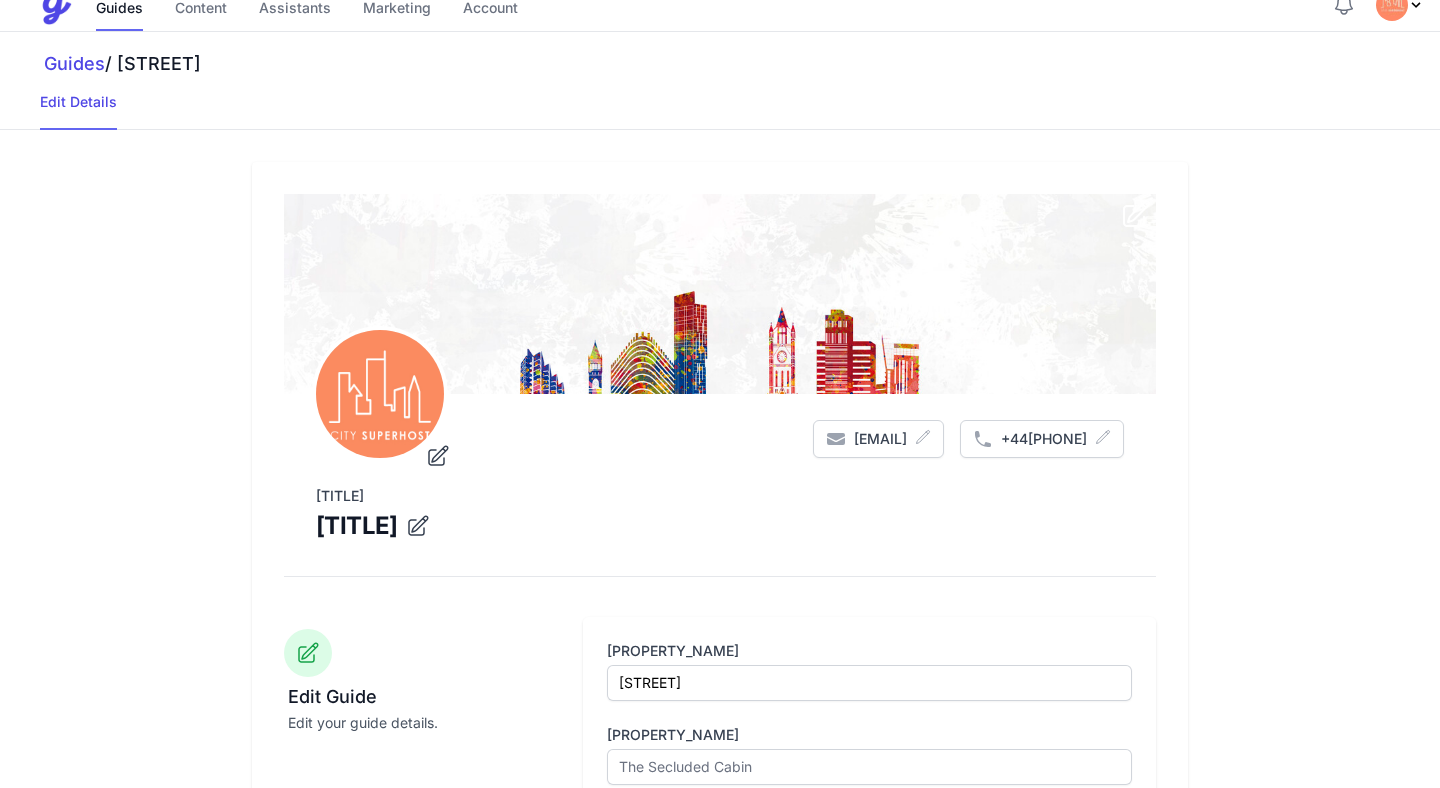 scroll, scrollTop: 20, scrollLeft: 0, axis: vertical 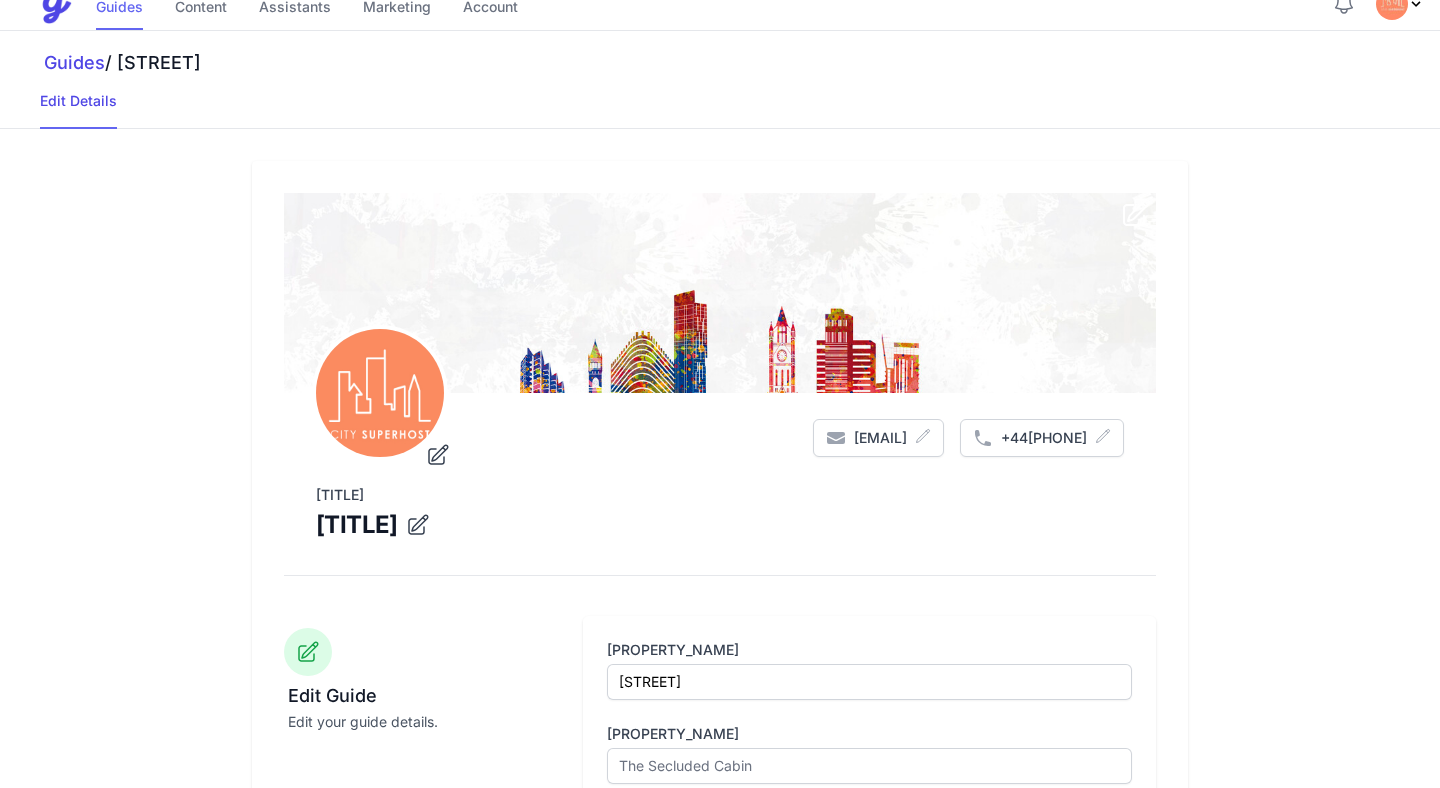 click on "Guides" at bounding box center [119, 8] 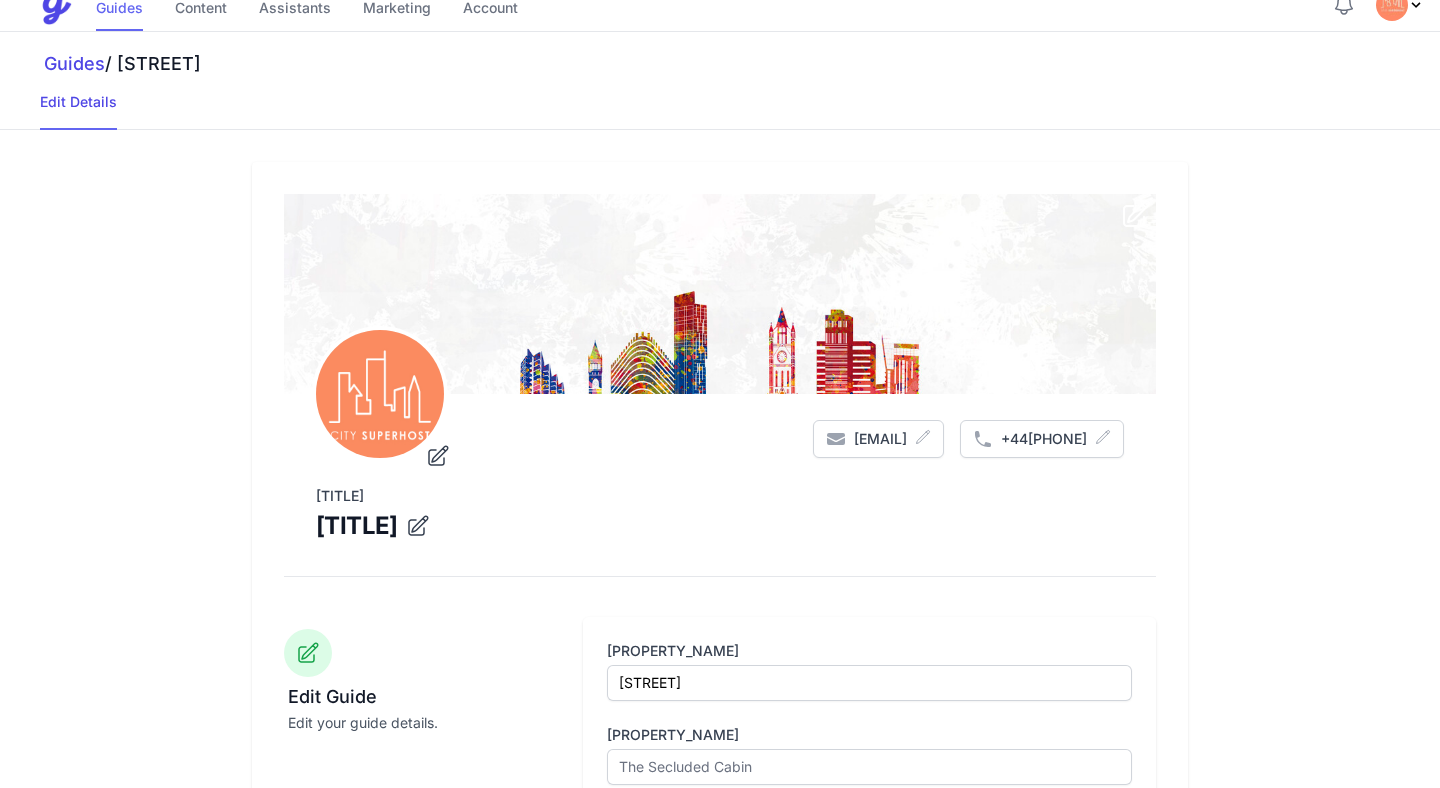 scroll, scrollTop: 0, scrollLeft: 0, axis: both 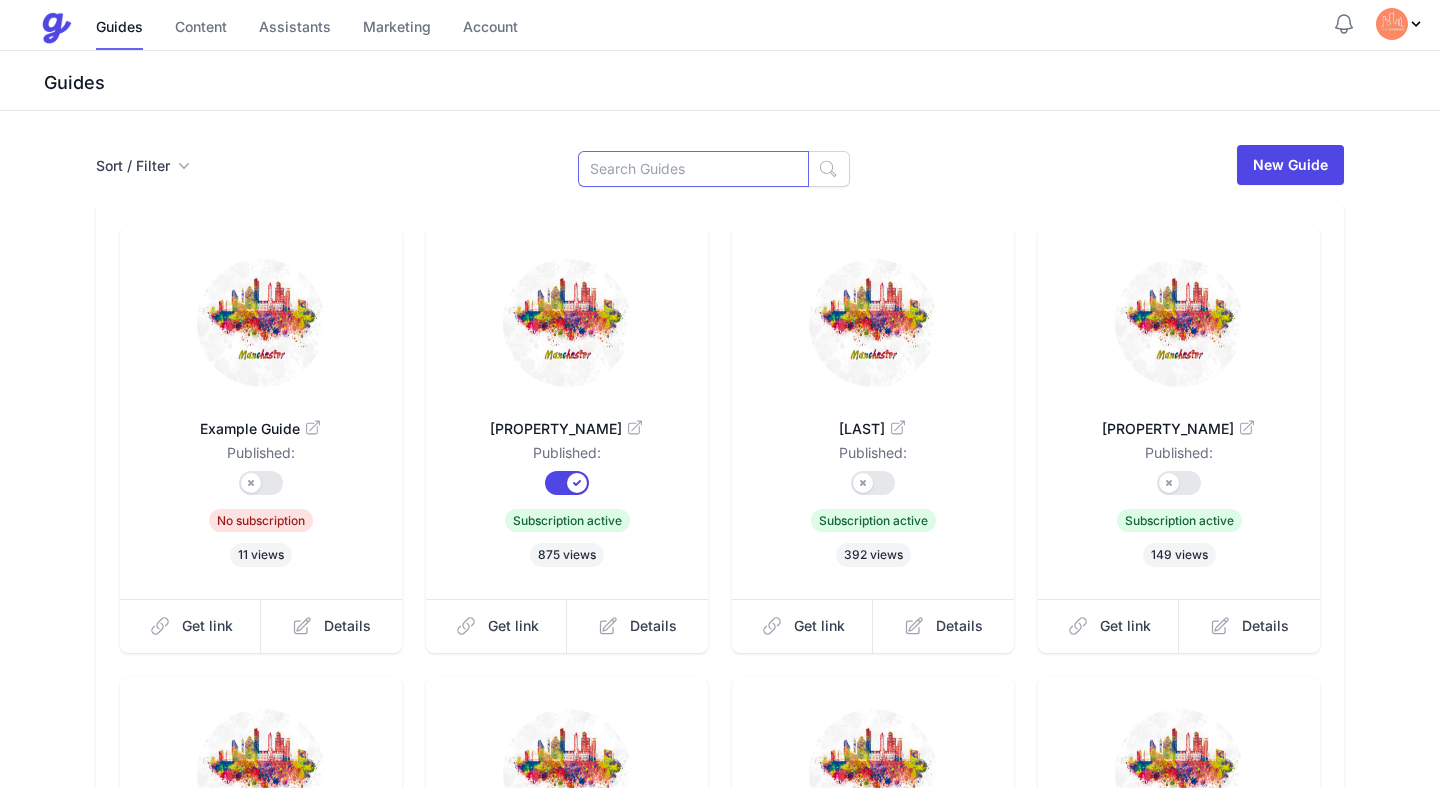 click at bounding box center (693, 169) 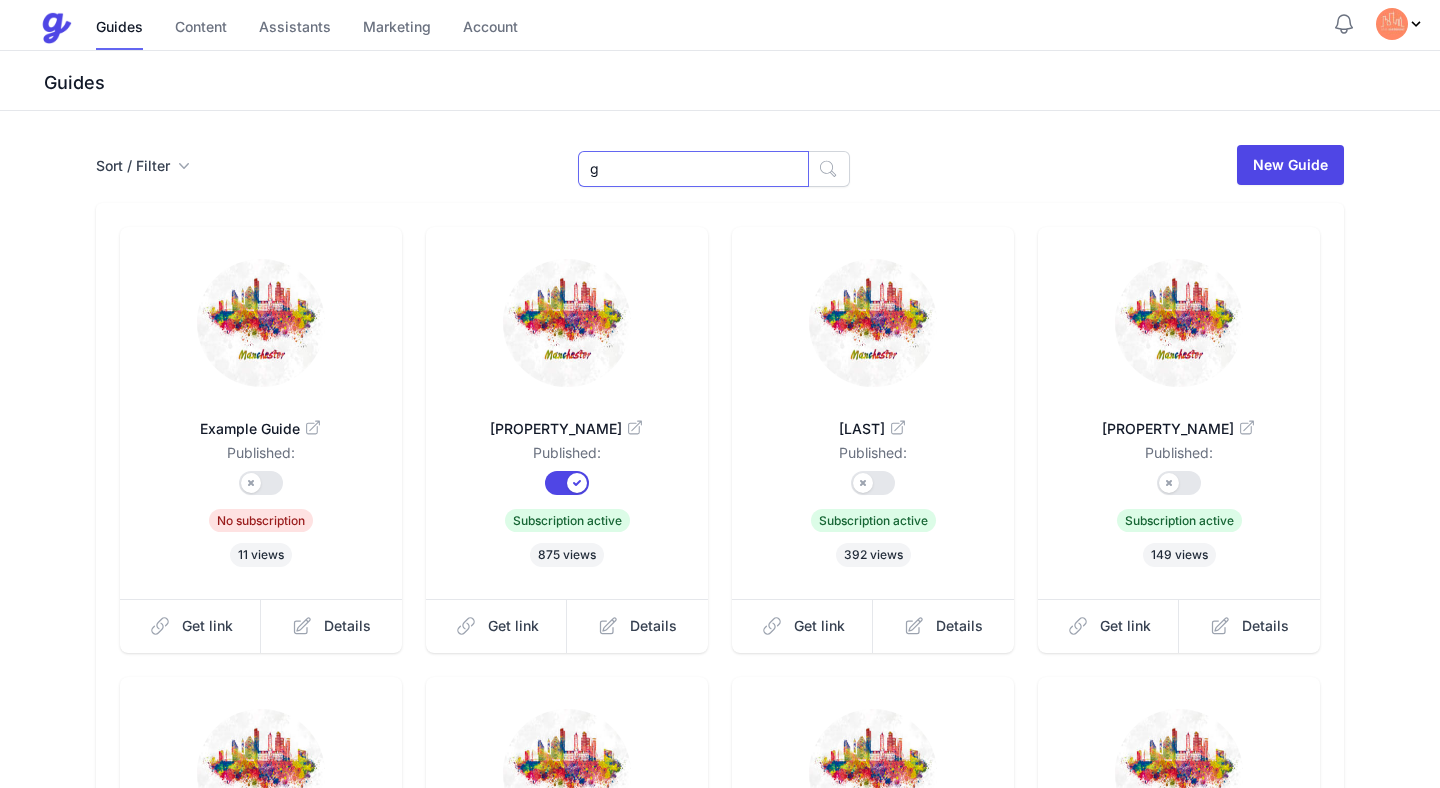 type on "greengate" 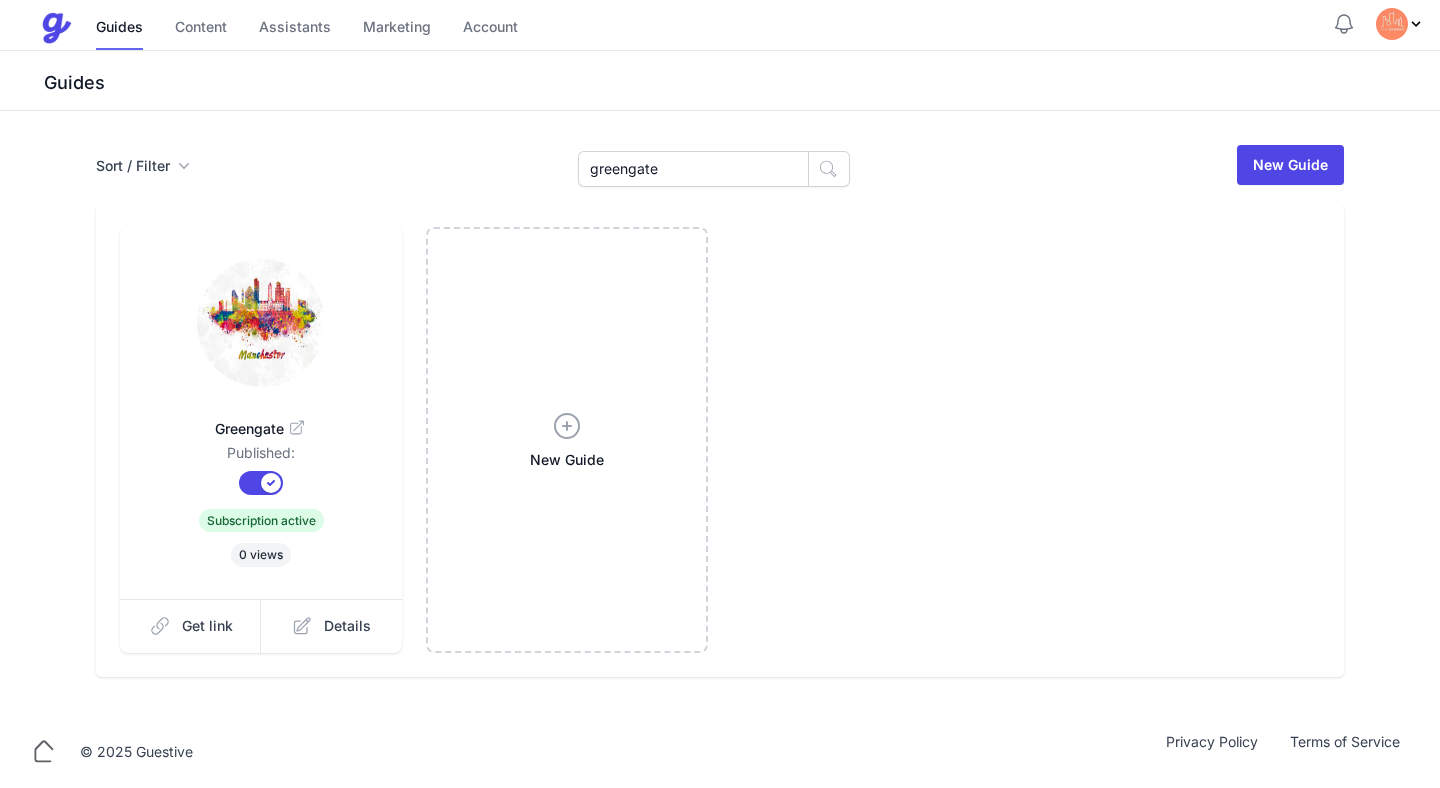 scroll, scrollTop: 0, scrollLeft: 0, axis: both 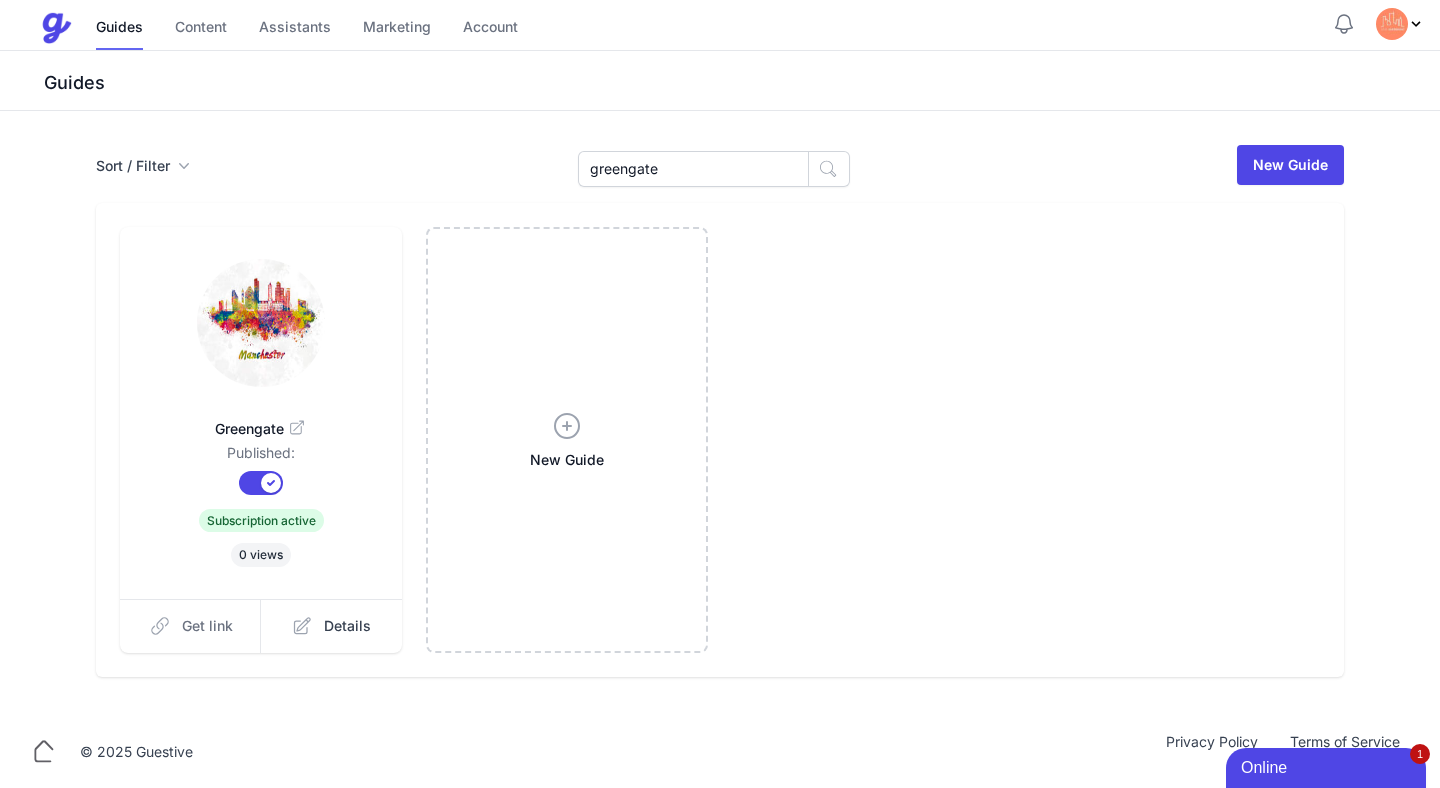 click on "Get link" at bounding box center [207, 626] 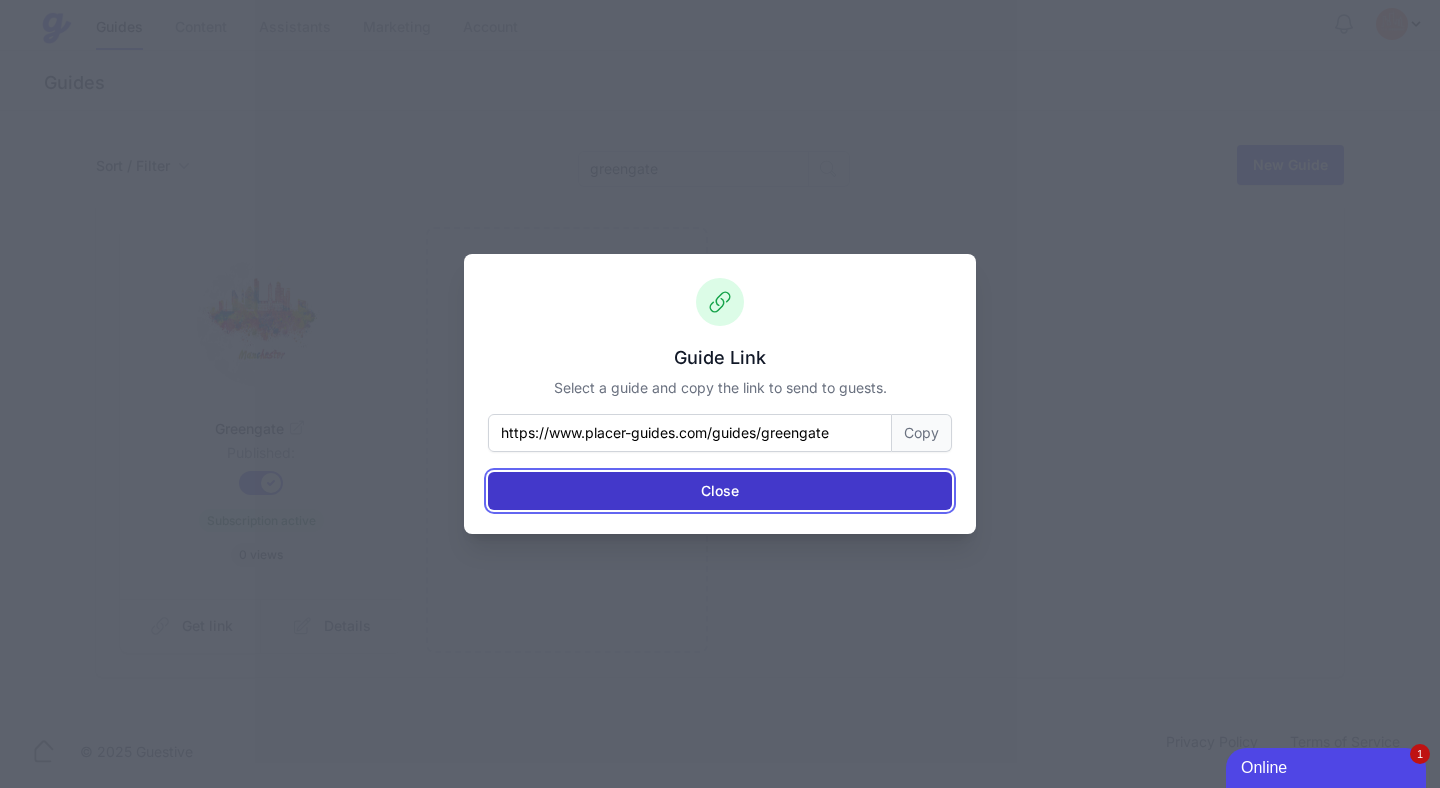 click on "Close" at bounding box center [720, 491] 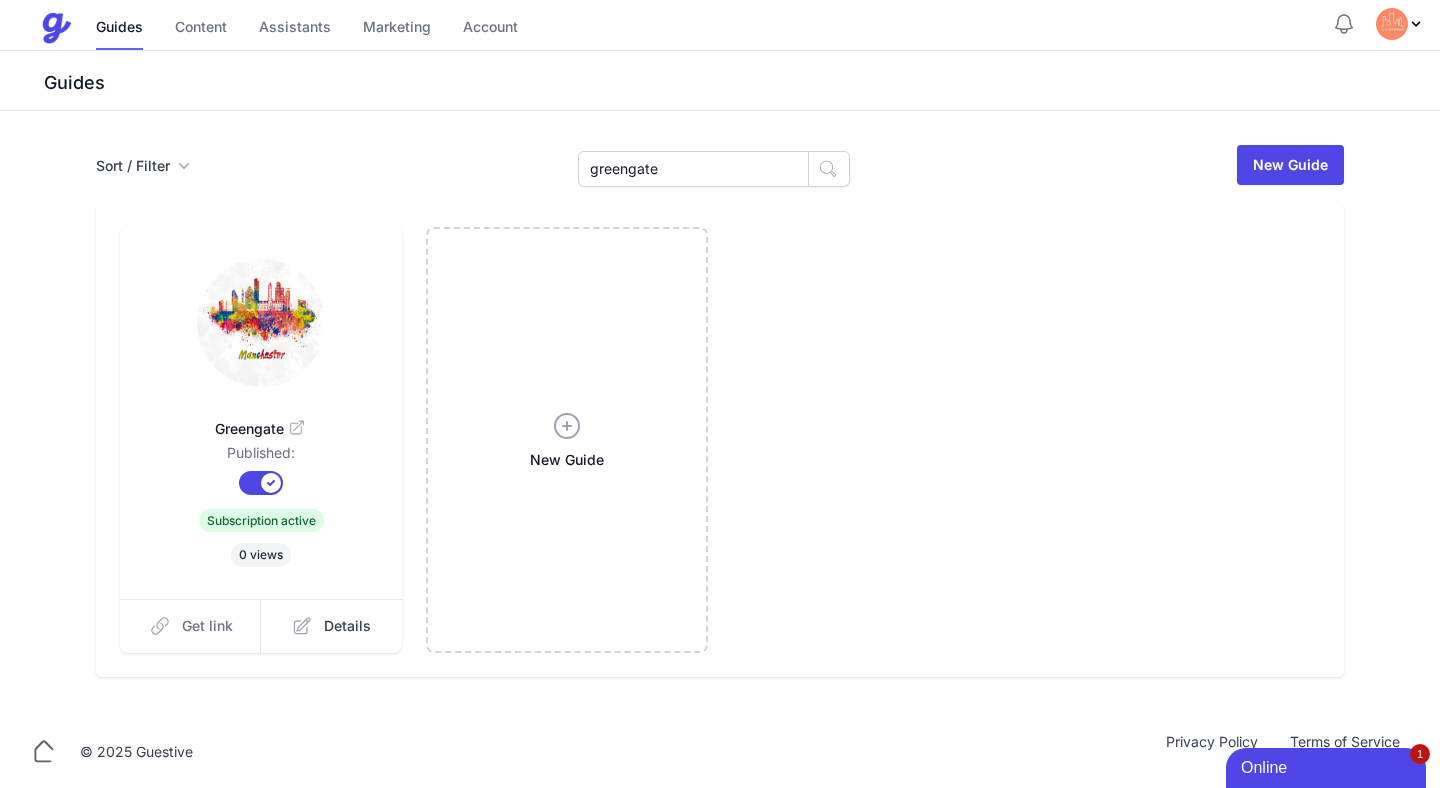 click on "Get link" at bounding box center (191, 626) 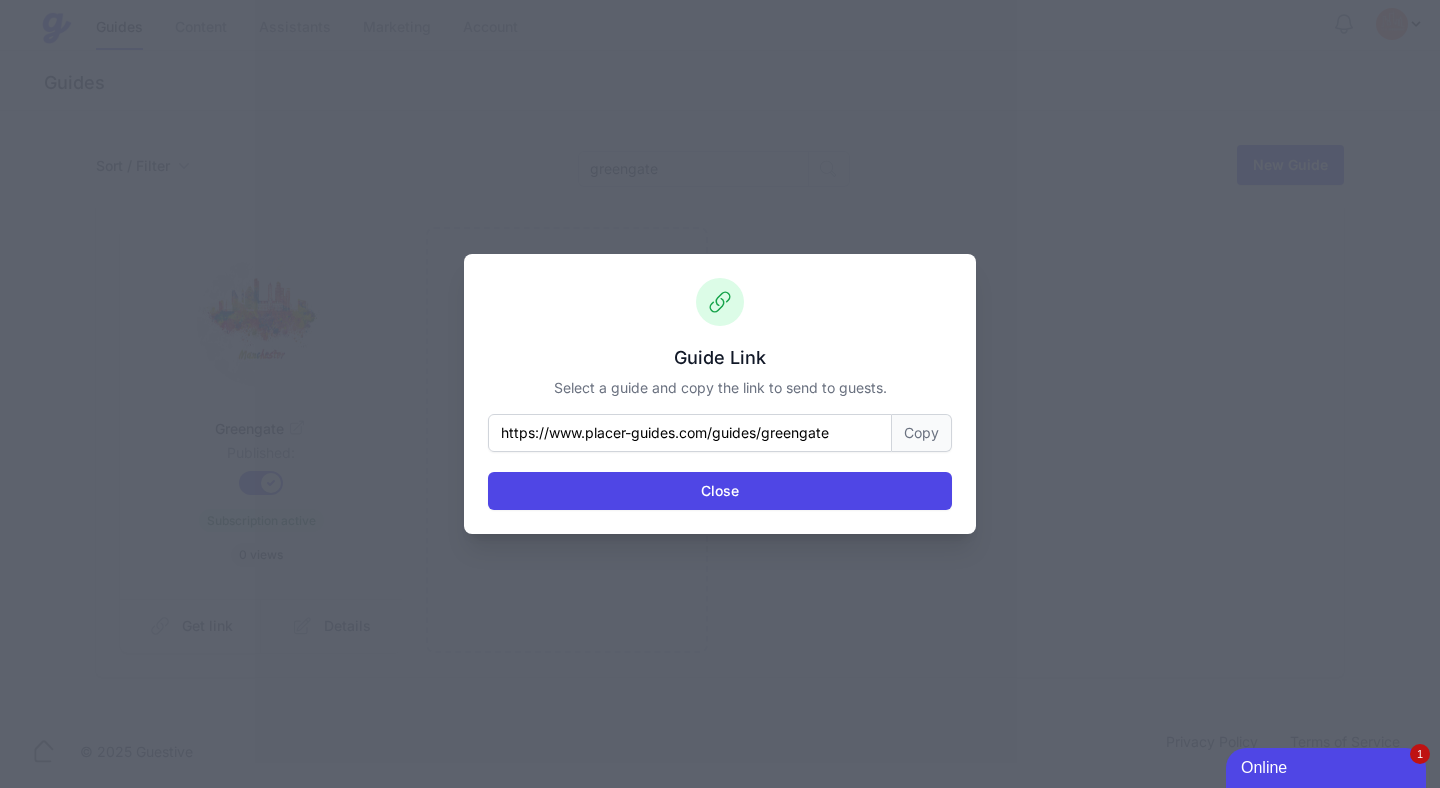 click on "Copy" at bounding box center [922, 433] 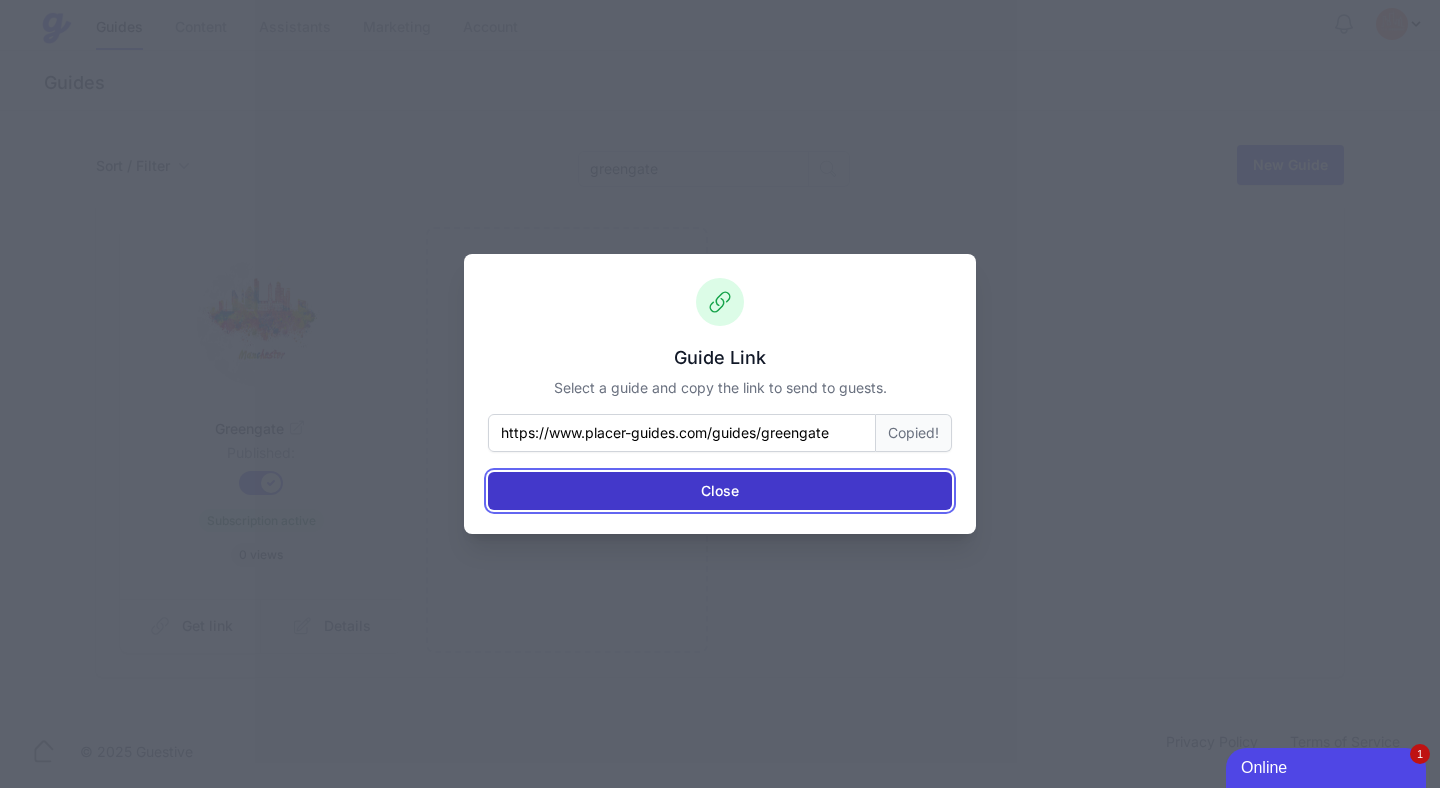 click on "Close" at bounding box center (720, 491) 